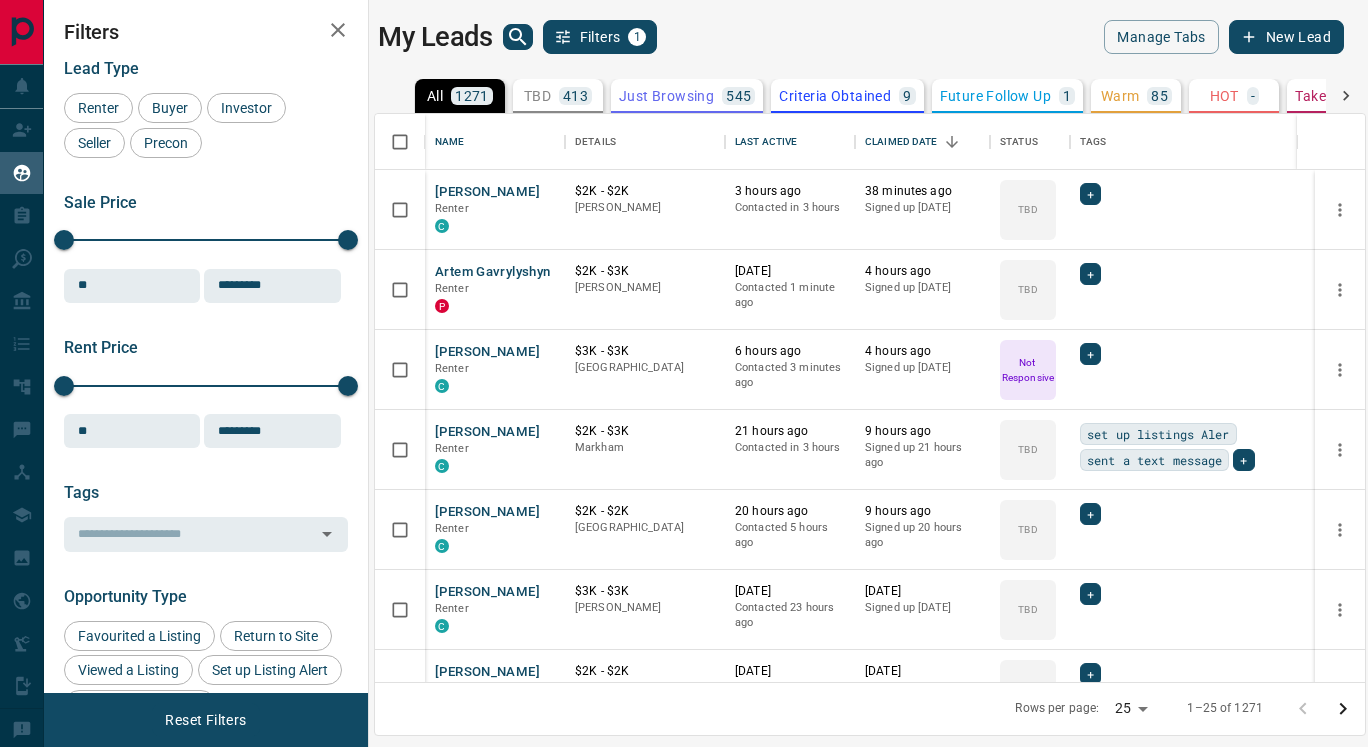 scroll, scrollTop: 0, scrollLeft: 0, axis: both 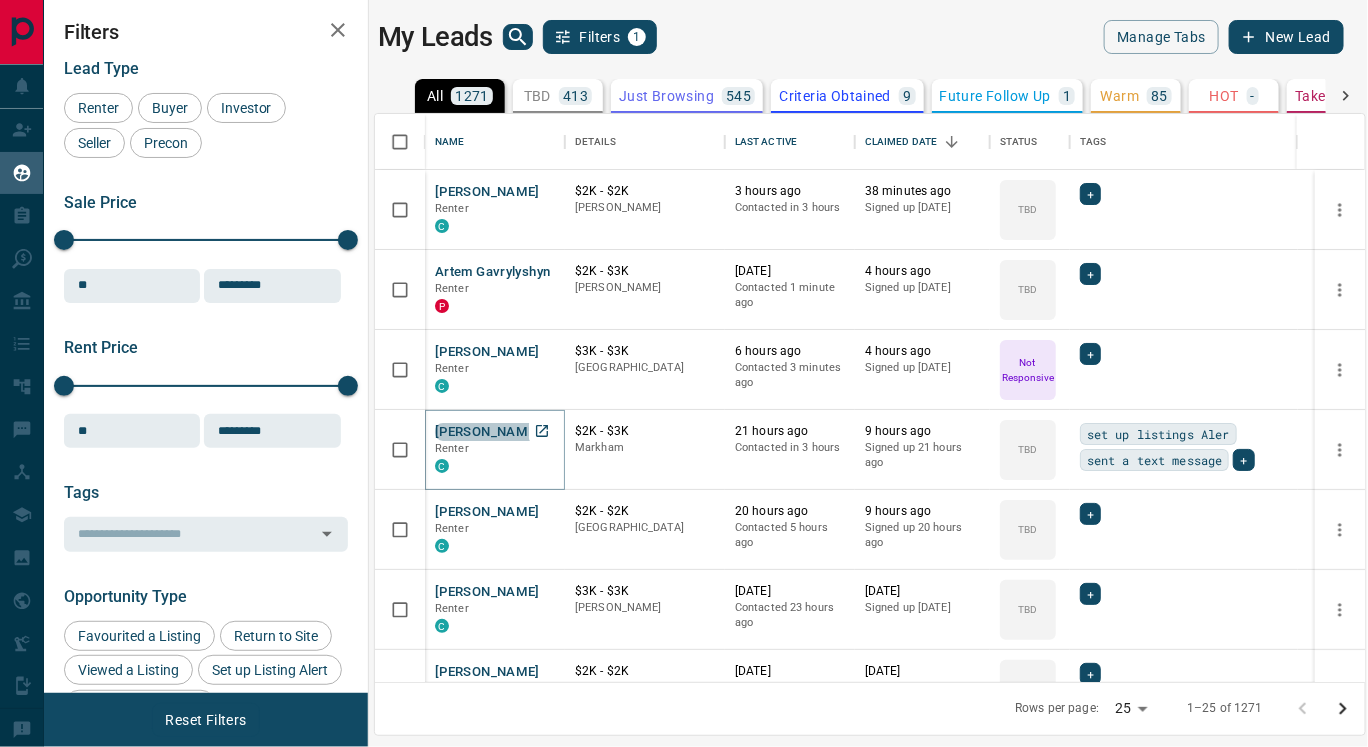click on "[PERSON_NAME]" at bounding box center [487, 432] 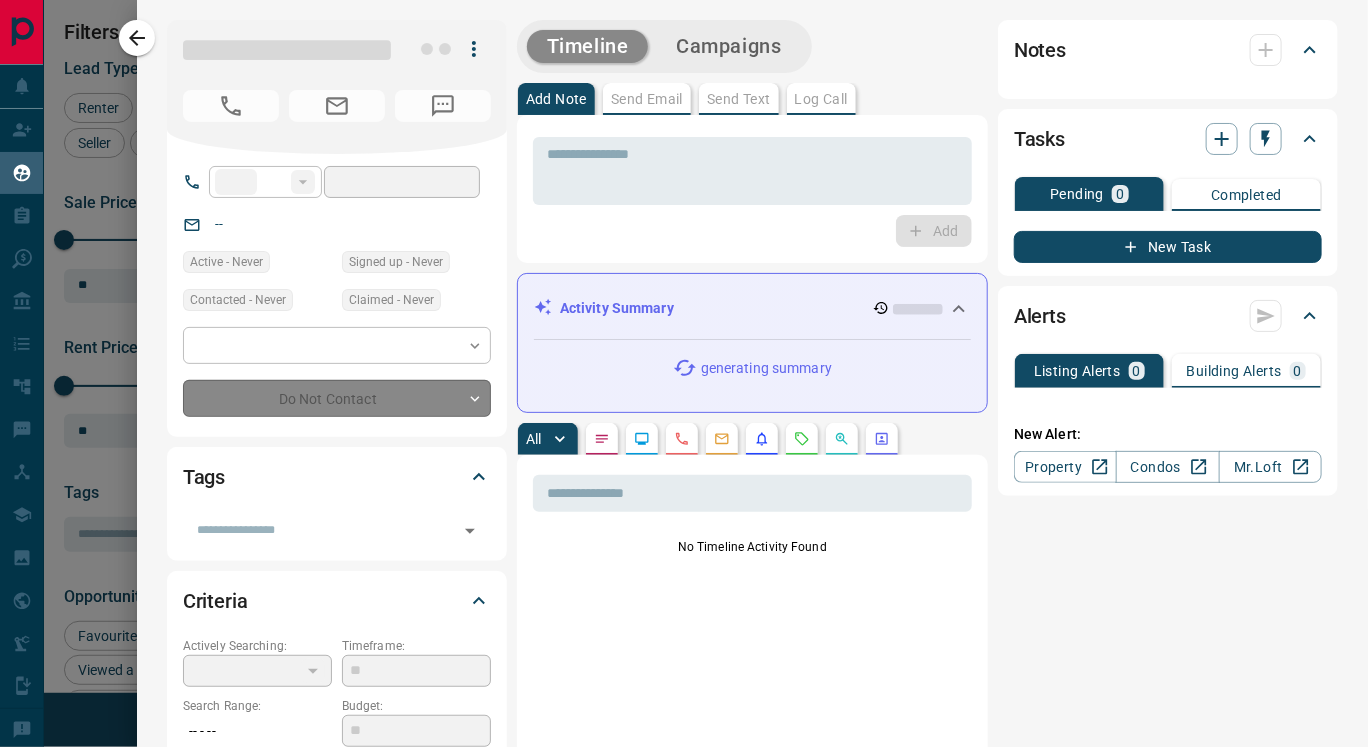 type on "**" 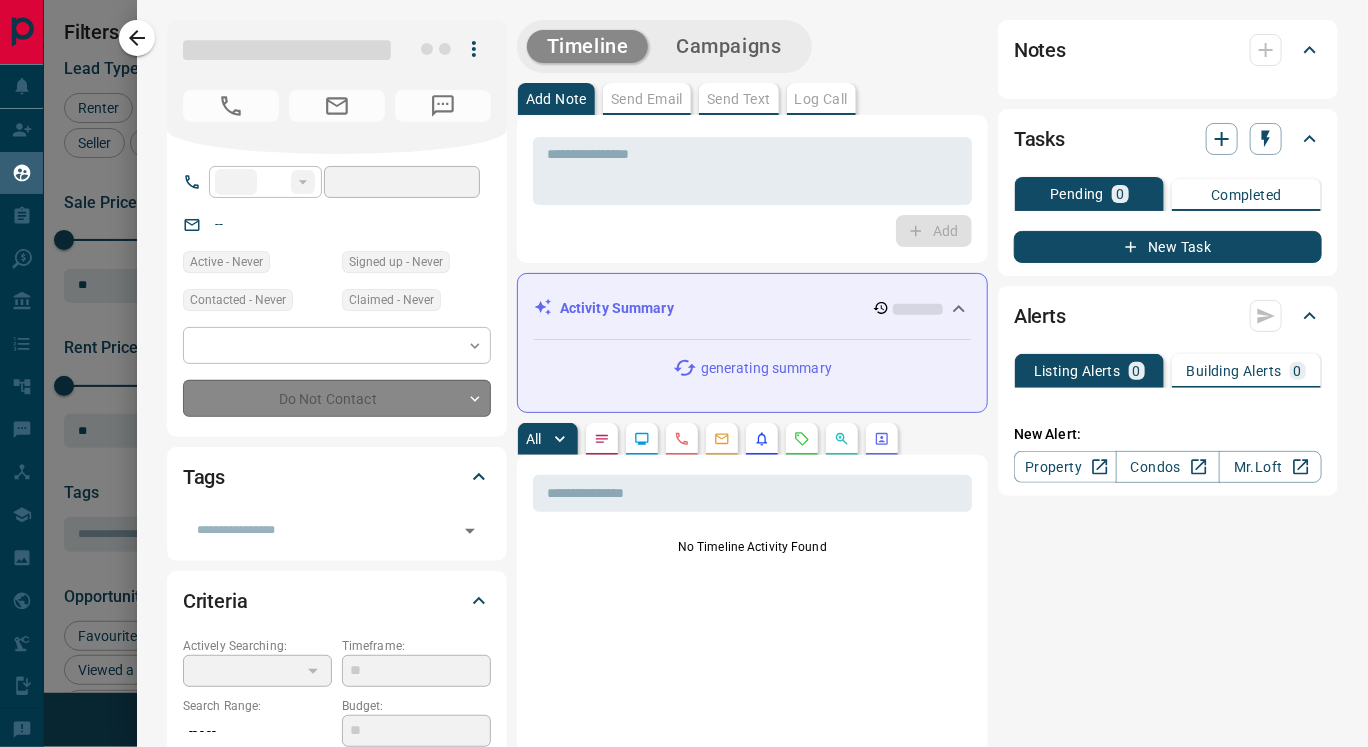 type on "**********" 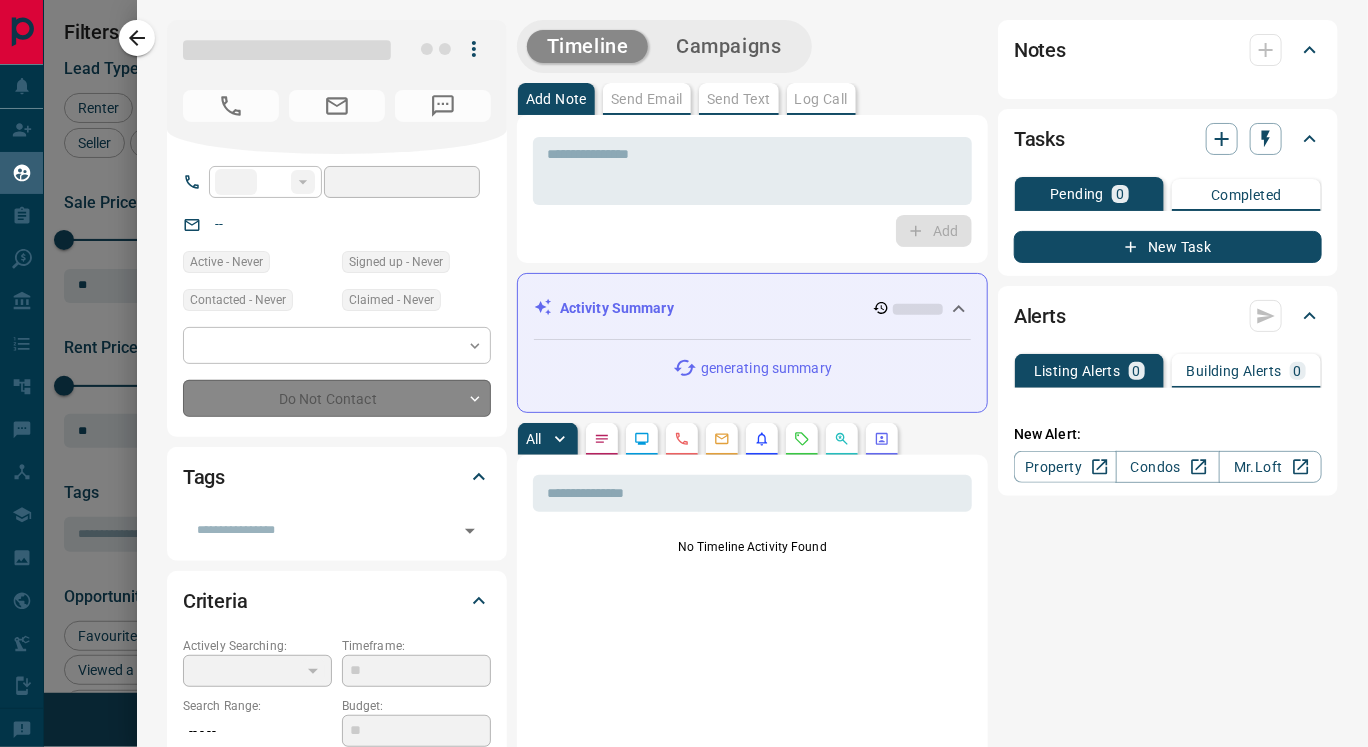 type on "**********" 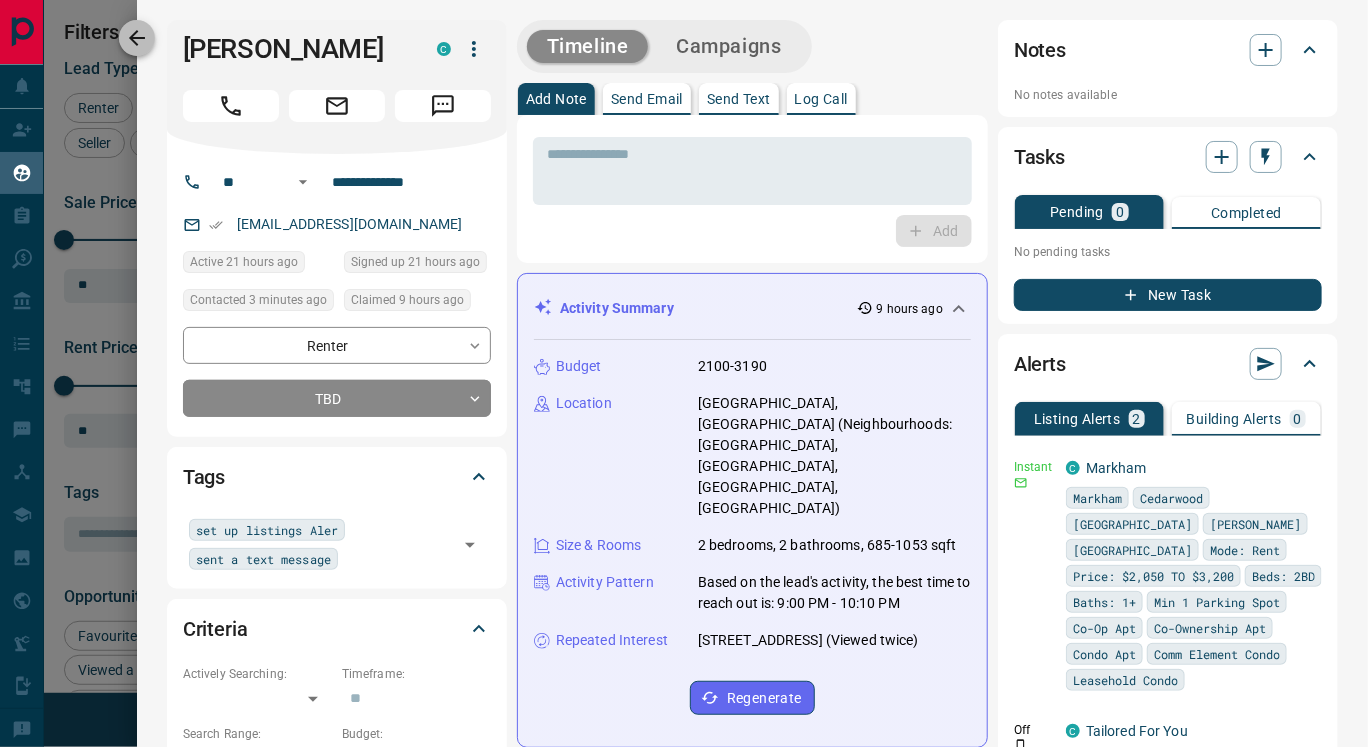 click 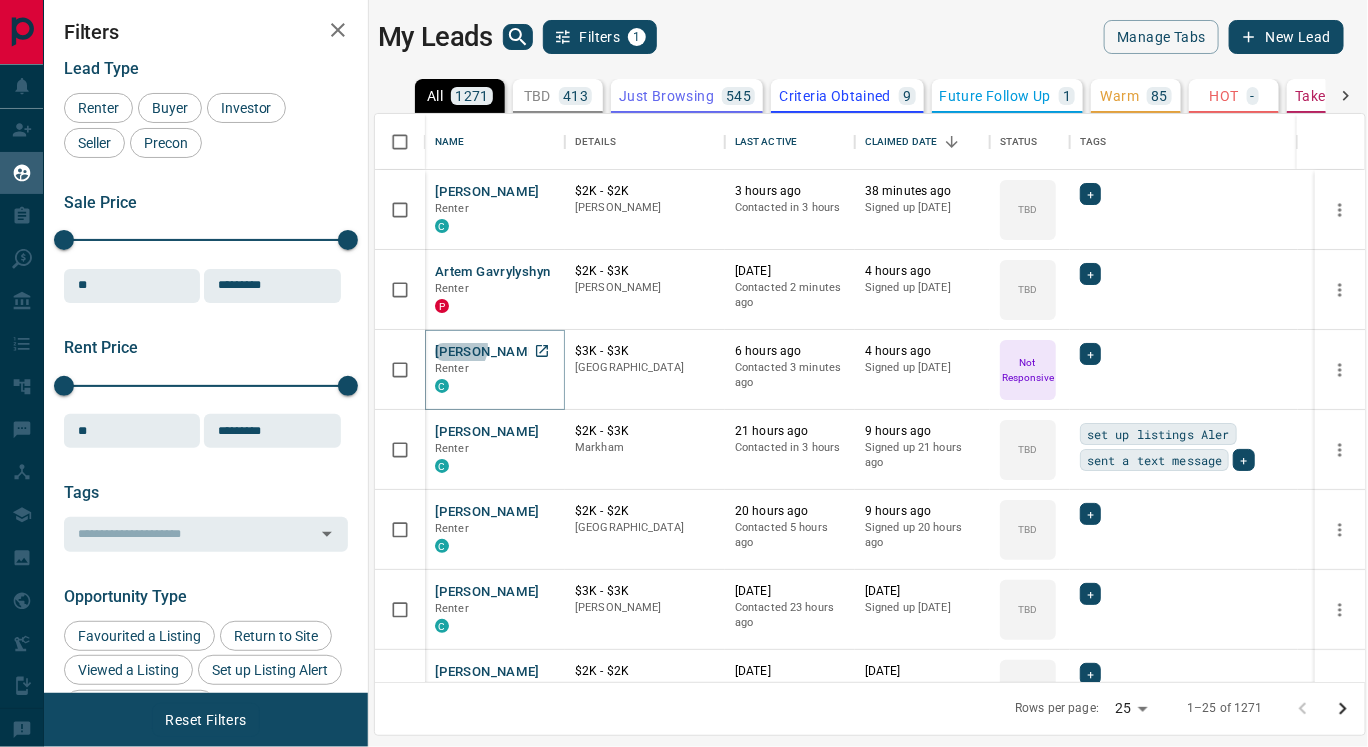 click on "[PERSON_NAME]" at bounding box center [487, 352] 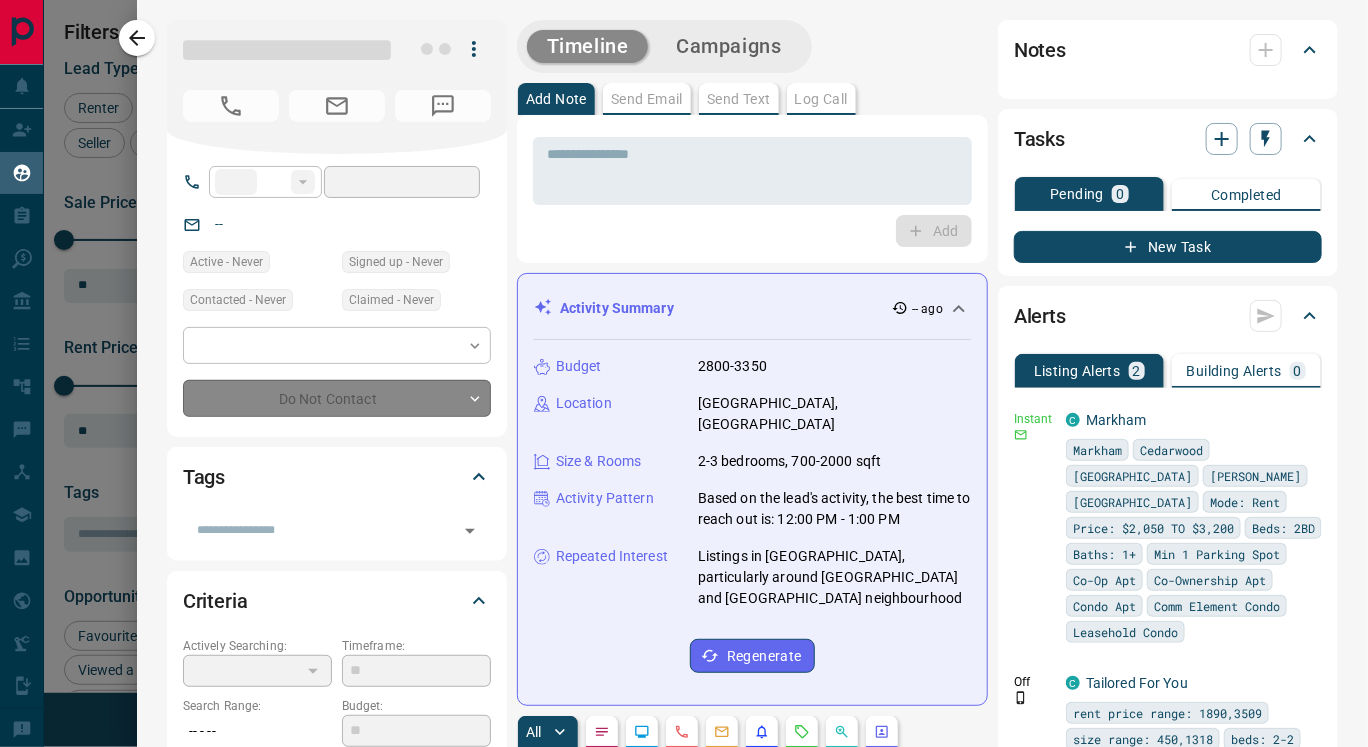 type on "**" 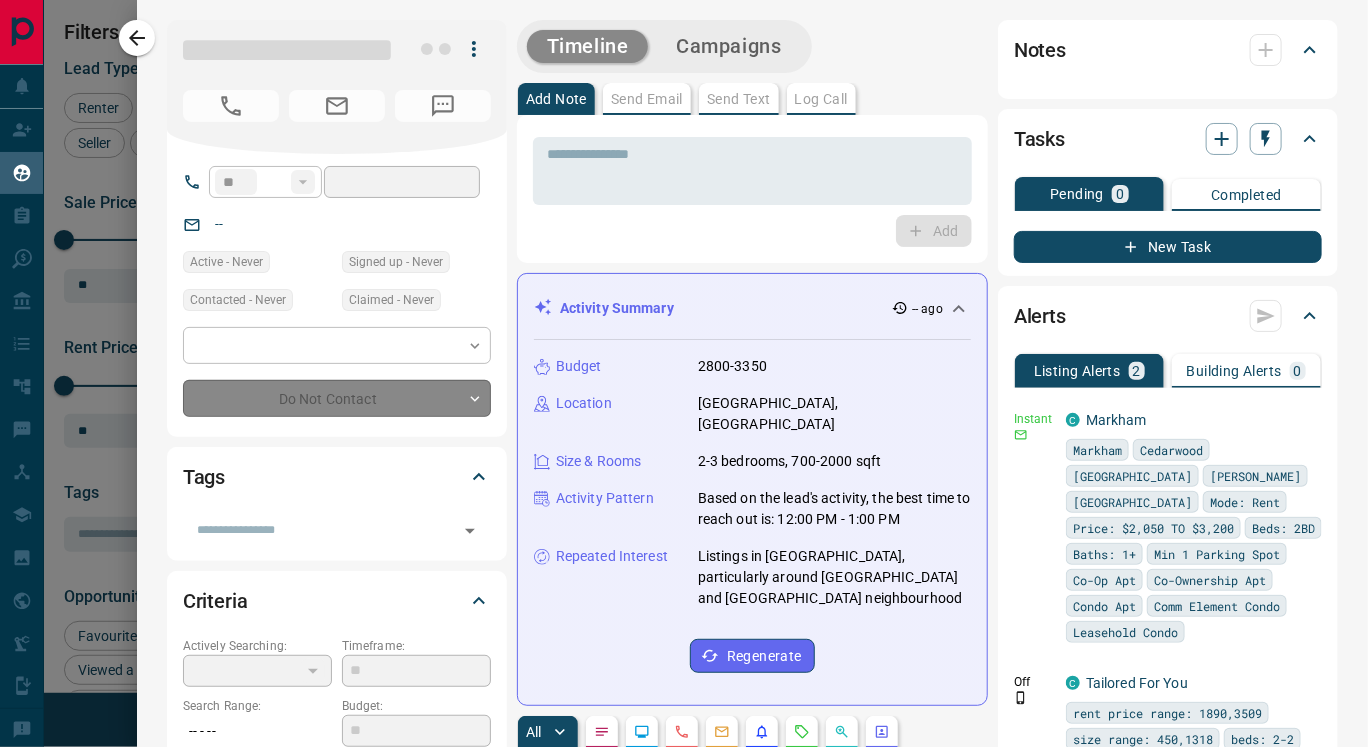 type on "**********" 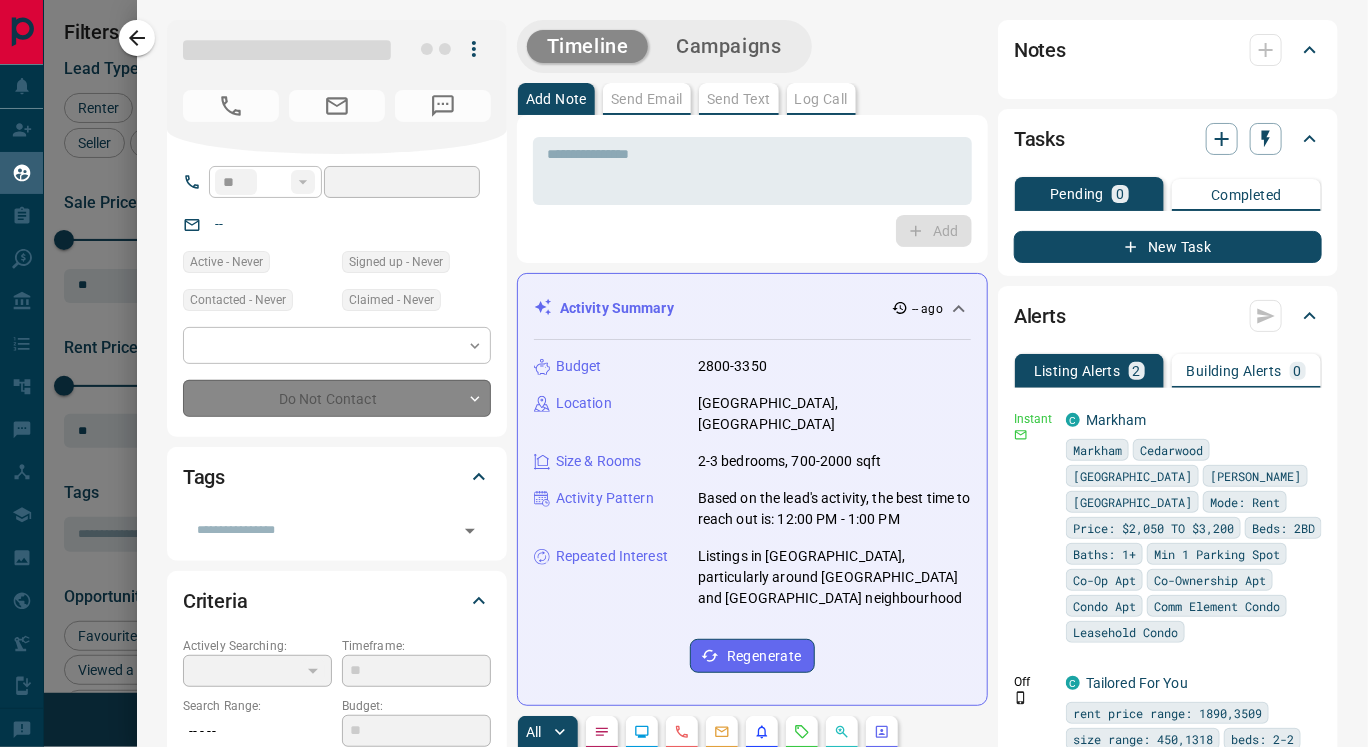 type on "**********" 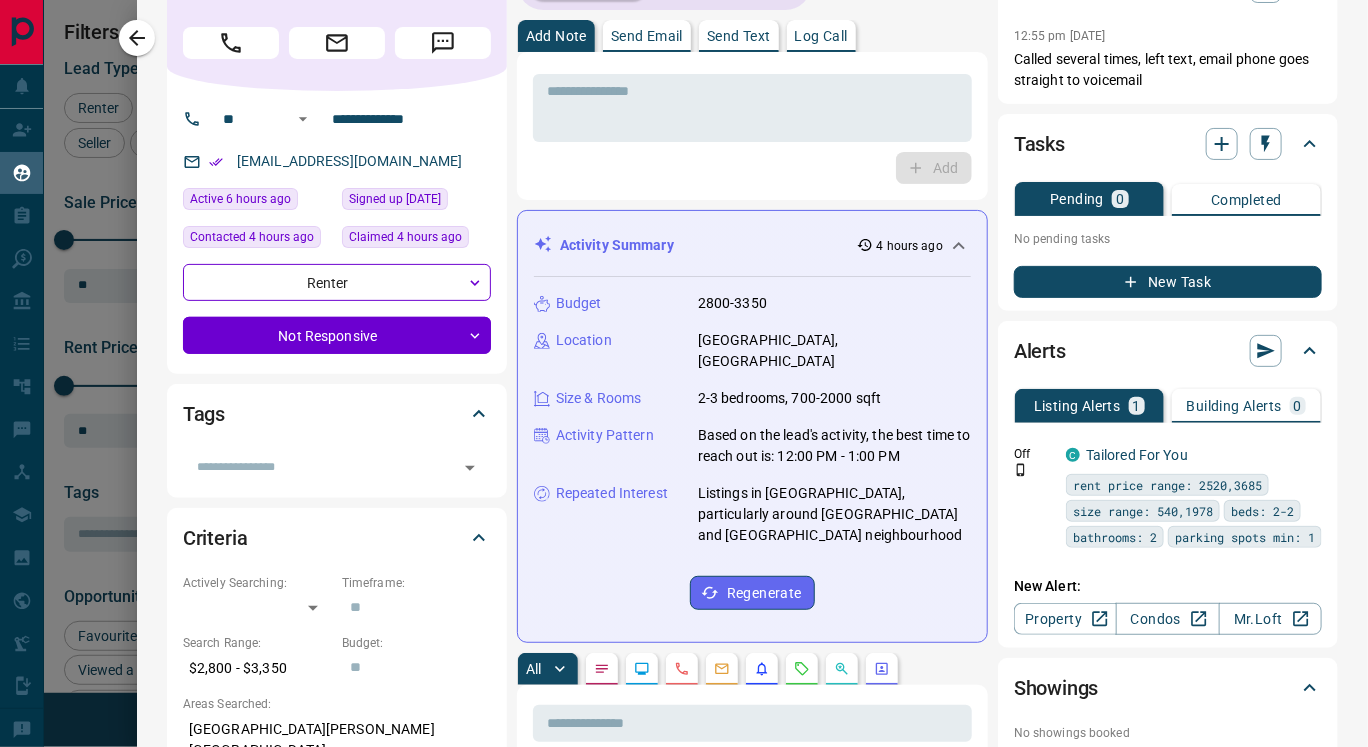 scroll, scrollTop: 64, scrollLeft: 0, axis: vertical 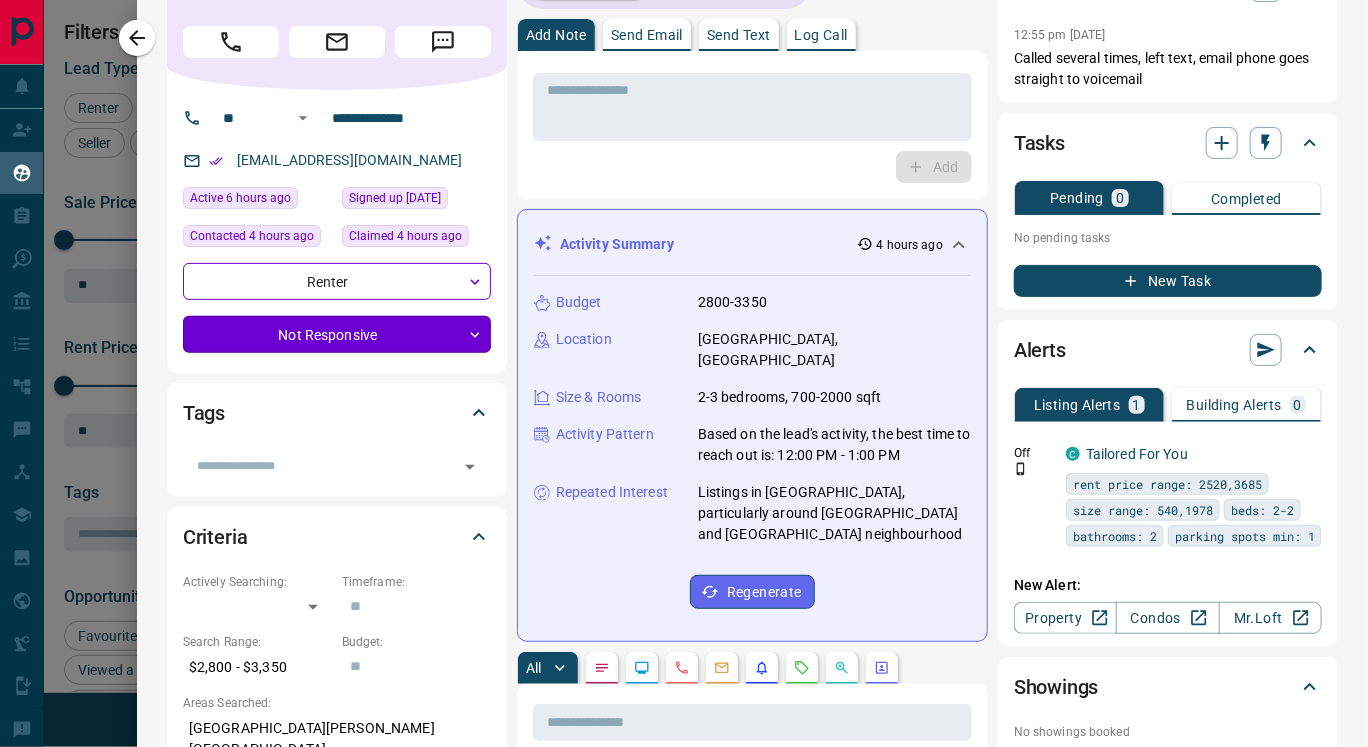 click on "Lead Transfers Claim Leads My Leads Tasks Opportunities Deals Campaigns Automations Messages Broker Bay Training Media Services Agent Resources Precon Worksheet Mobile Apps Disclosure Logout My Leads Filters 1 Manage Tabs New Lead All 1271 TBD 413 Do Not Contact - Not Responsive 143 Bogus 6 Just Browsing 545 Criteria Obtained 9 Future Follow Up 1 Warm 85 HOT - Taken on Showings - Submitted Offer - Client 69 Name Details Last Active Claimed Date Status Tags Zenah Hussun Renter C $2K - $2[PERSON_NAME] 3 hours ago Contacted in 3 hours 38 minutes ago Signed up [DATE] TBD + Artem Gavrylyshyn Renter P $2K - $3[PERSON_NAME] [DATE] Contacted 2 minutes ago 4 hours ago Signed up [DATE] TBD + [PERSON_NAME] C $3K - $3K [GEOGRAPHIC_DATA] 6 hours ago Contacted 3 minutes ago 4 hours ago Signed up [DATE] Not Responsive + [PERSON_NAME] C $2K - $3K [PERSON_NAME] 21 hours ago Contacted in 3 hours 9 hours ago Signed up 21 hours ago TBD set up listings Aler sent a text message +  [PERSON_NAME] Renter C $2K - $2K 20 hours ago" at bounding box center [684, 361] 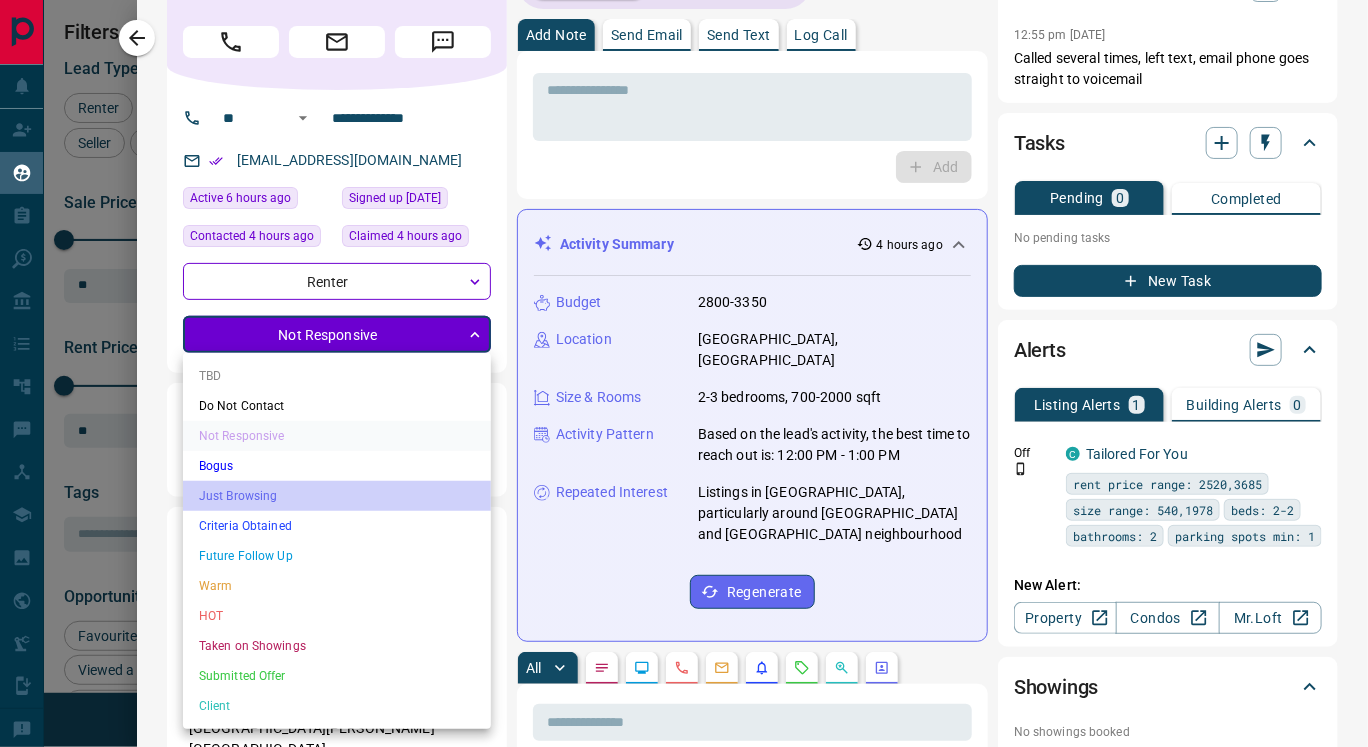 click on "Just Browsing" at bounding box center [337, 496] 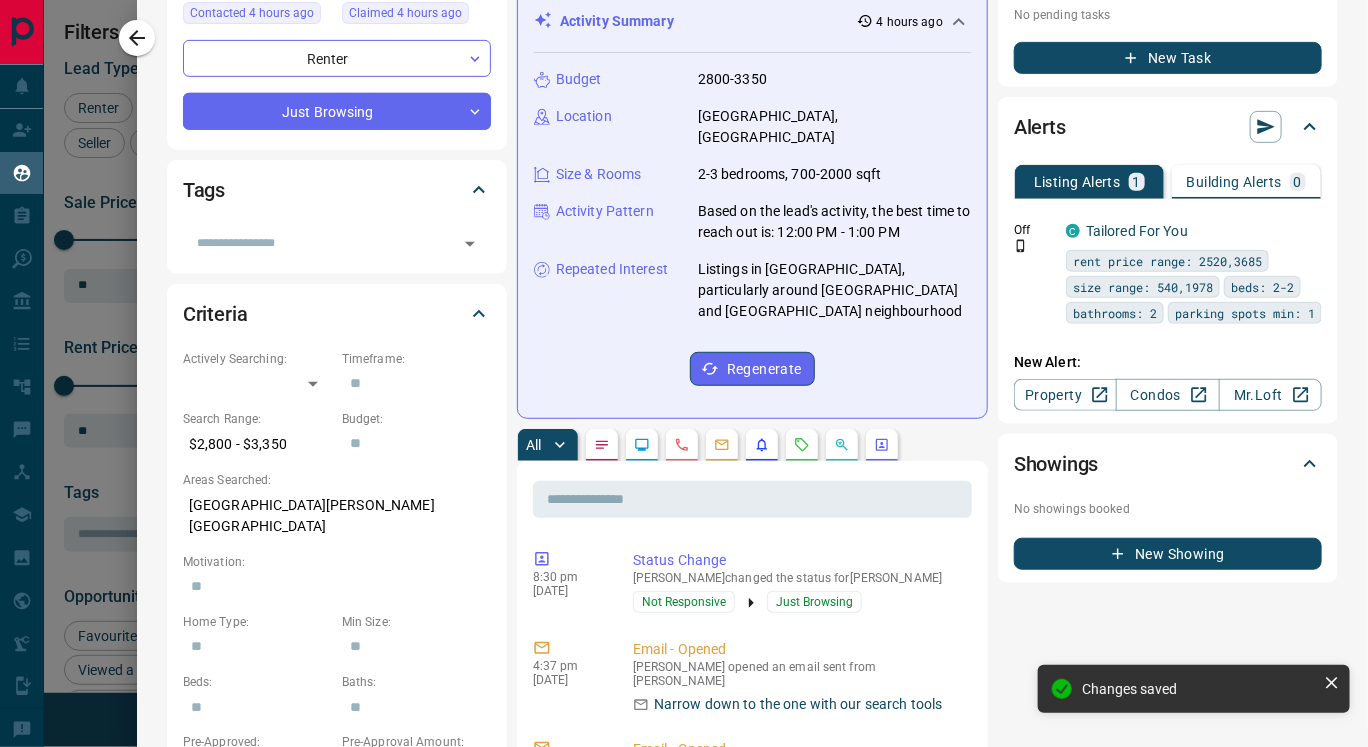 scroll, scrollTop: 304, scrollLeft: 0, axis: vertical 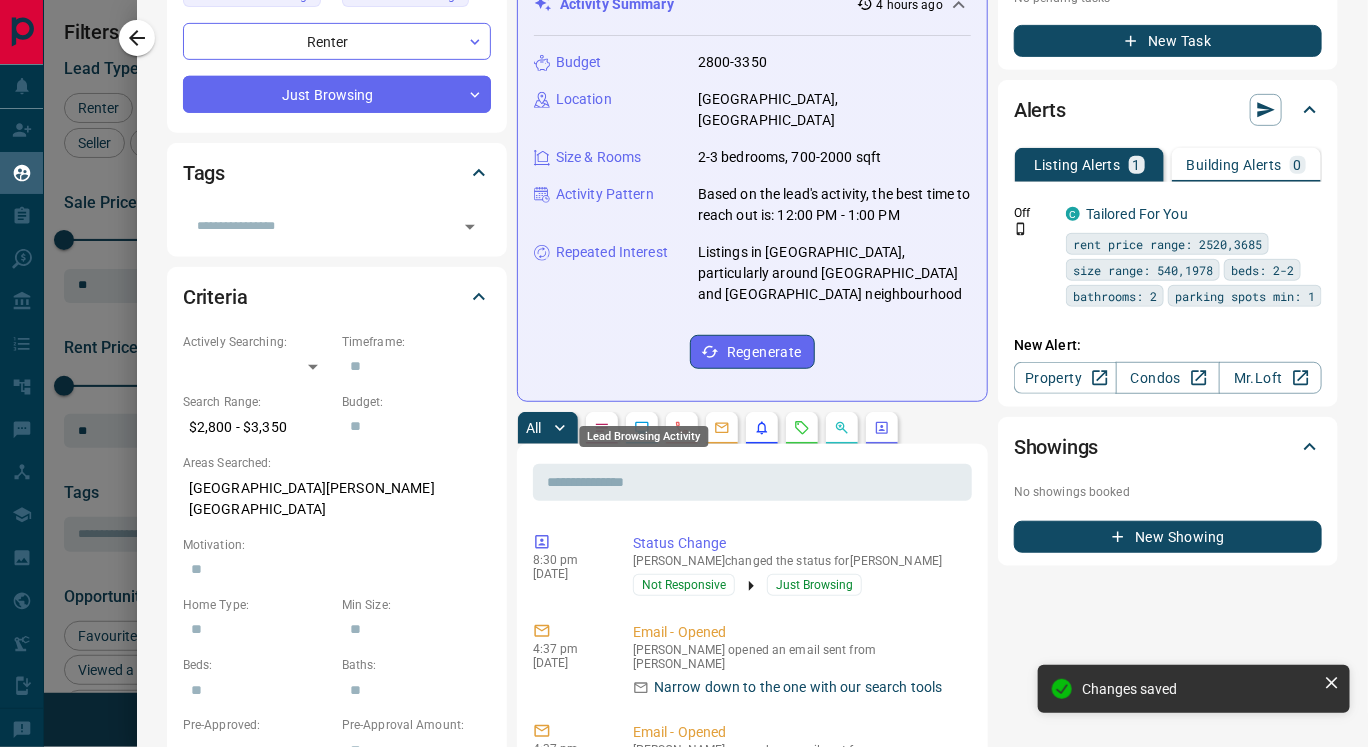 click 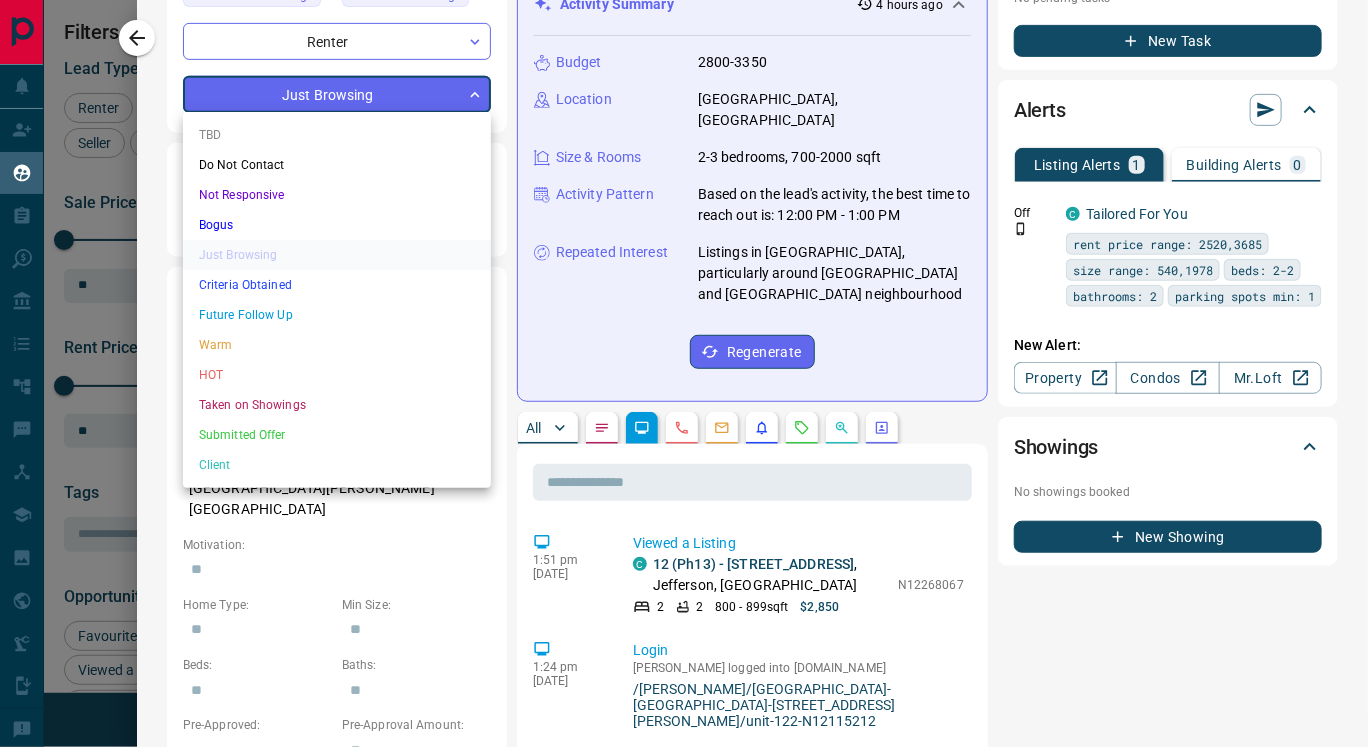 click on "Lead Transfers Claim Leads My Leads Tasks Opportunities Deals Campaigns Automations Messages Broker Bay Training Media Services Agent Resources Precon Worksheet Mobile Apps Disclosure Logout My Leads Filters 1 Manage Tabs New Lead All 1271 TBD 413 Do Not Contact - Not Responsive 143 Bogus 6 Just Browsing 545 Criteria Obtained 9 Future Follow Up 1 Warm 85 HOT - Taken on Showings - Submitted Offer - Client 69 Name Details Last Active Claimed Date Status Tags Zenah Hussun Renter C $2K - $2[PERSON_NAME] 3 hours ago Contacted in 3 hours 38 minutes ago Signed up [DATE] TBD + Artem Gavrylyshyn Renter P $2K - $3[PERSON_NAME] [DATE] Contacted 2 minutes ago 4 hours ago Signed up [DATE] TBD + [PERSON_NAME] C $3K - $3K [GEOGRAPHIC_DATA] 6 hours ago Contacted 3 minutes ago 4 hours ago Signed up [DATE] Not Responsive + [PERSON_NAME] C $2K - $3K [PERSON_NAME] 21 hours ago Contacted in 3 hours 9 hours ago Signed up 21 hours ago TBD set up listings Aler sent a text message +  [PERSON_NAME] Renter C $2K - $2K 20 hours ago" at bounding box center [684, 361] 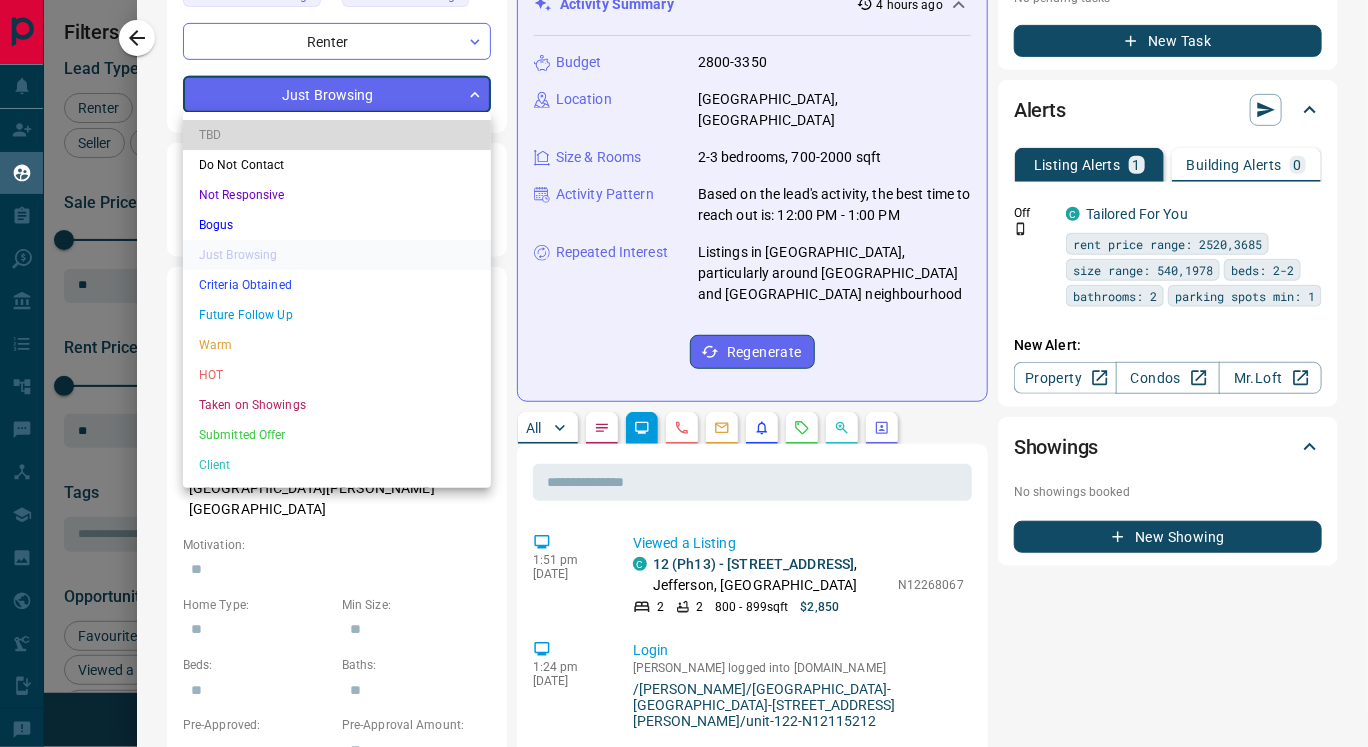 click on "TBD" at bounding box center (337, 135) 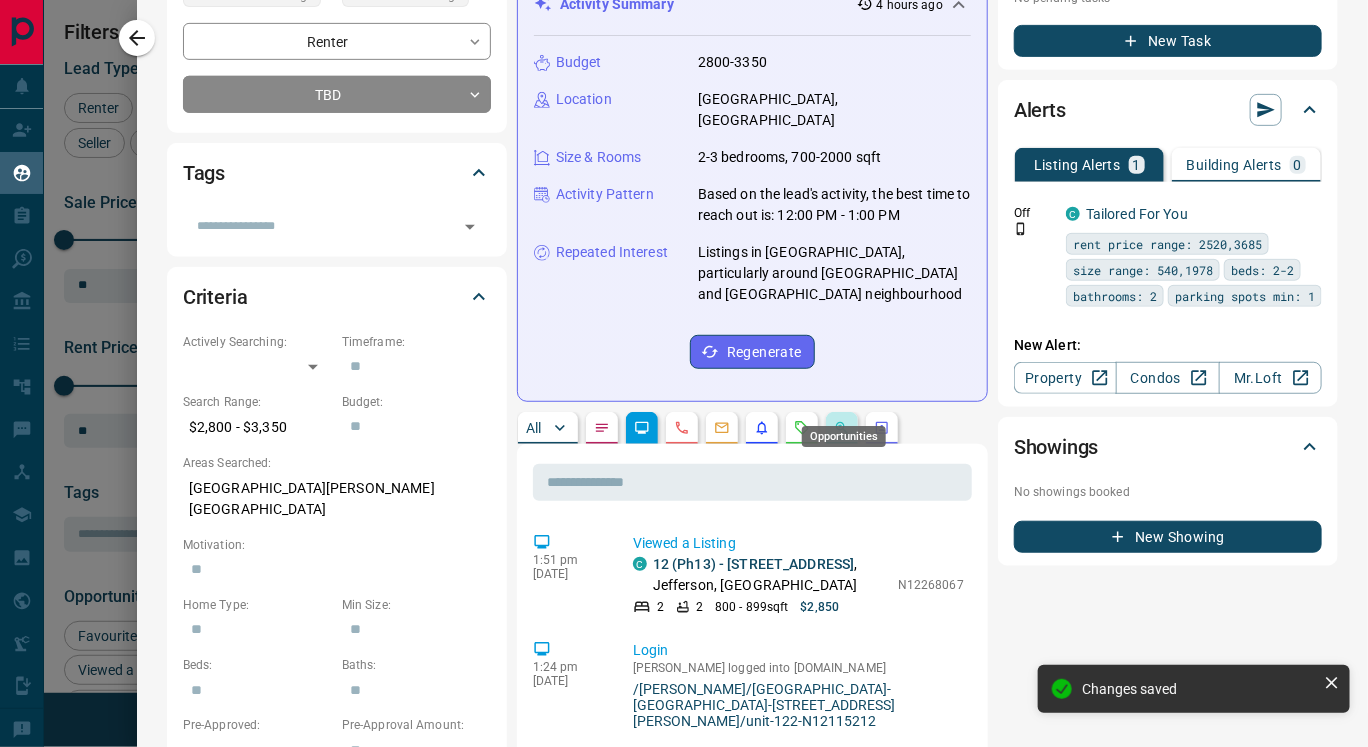 click 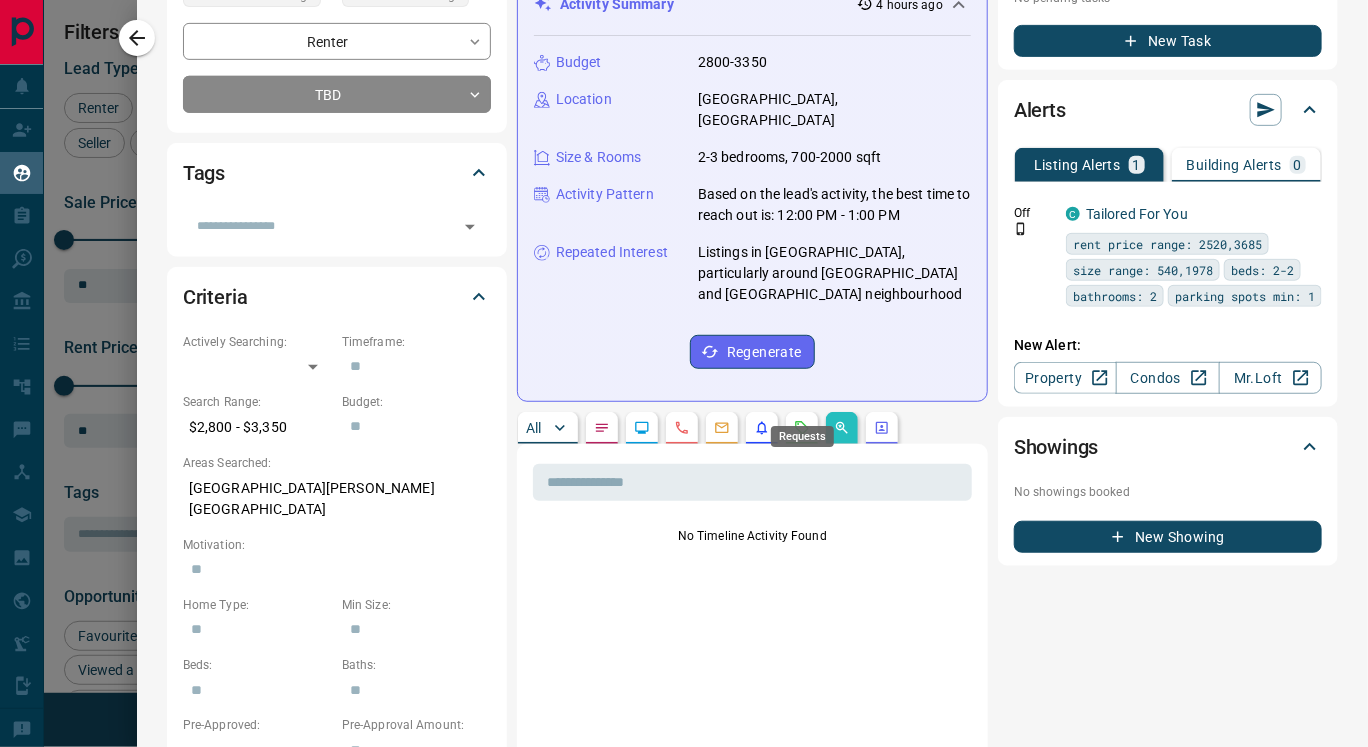 click 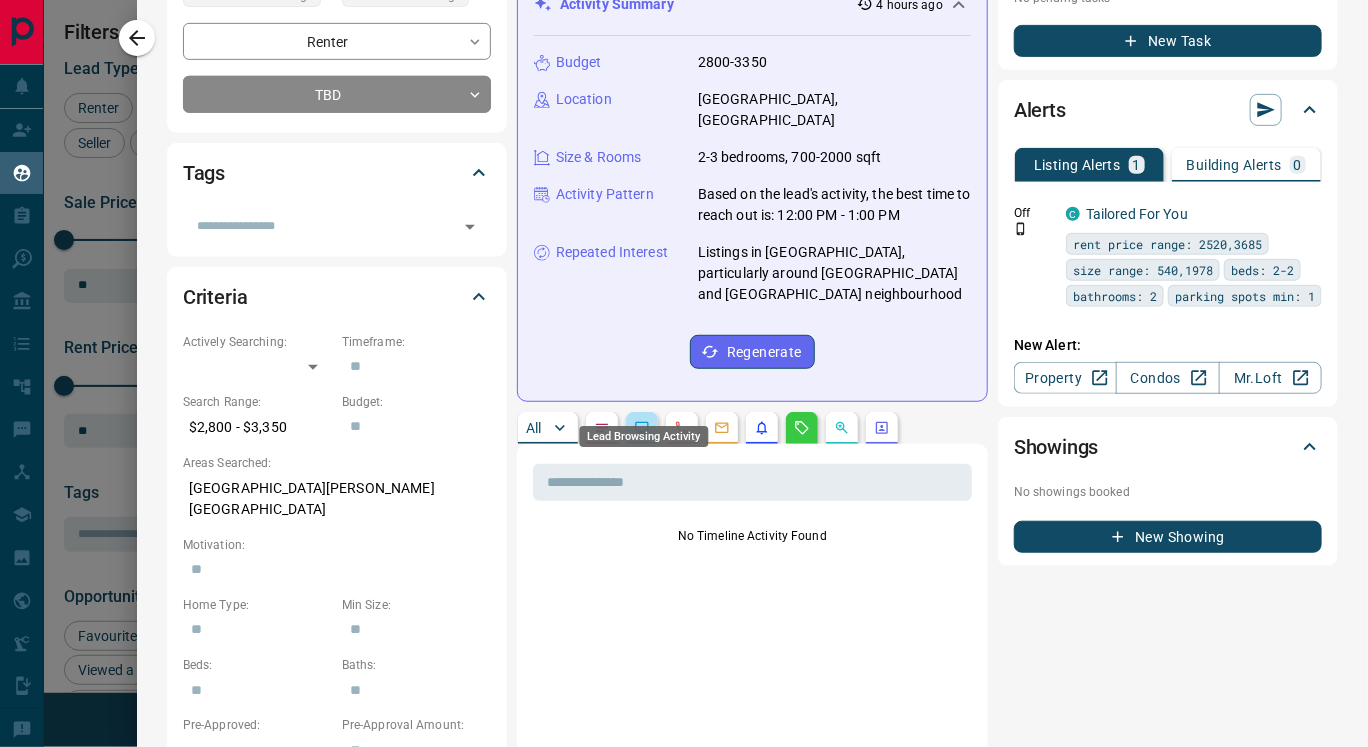 click 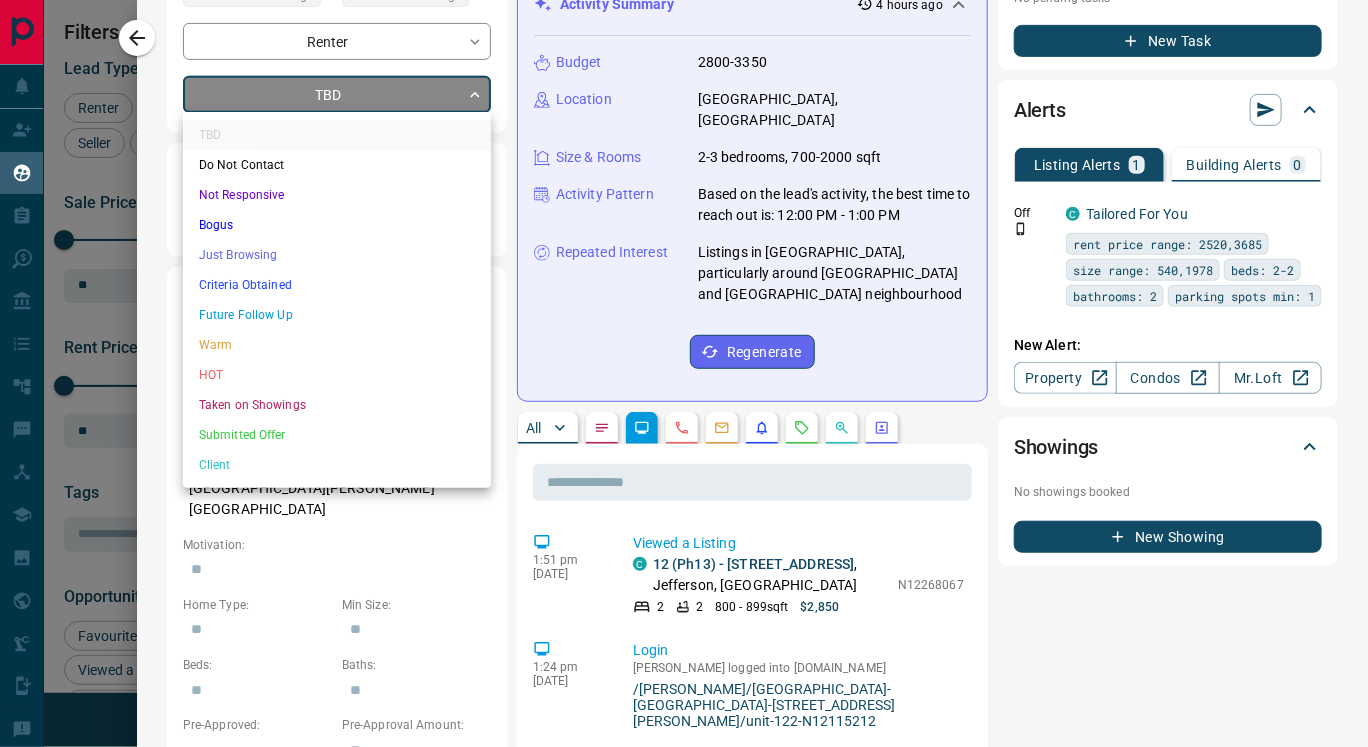click on "Lead Transfers Claim Leads My Leads Tasks Opportunities Deals Campaigns Automations Messages Broker Bay Training Media Services Agent Resources Precon Worksheet Mobile Apps Disclosure Logout My Leads Filters 1 Manage Tabs New Lead All 1271 TBD 413 Do Not Contact - Not Responsive 143 Bogus 6 Just Browsing 545 Criteria Obtained 9 Future Follow Up 1 Warm 85 HOT - Taken on Showings - Submitted Offer - Client 69 Name Details Last Active Claimed Date Status Tags Zenah Hussun Renter C $2K - $2[PERSON_NAME] 3 hours ago Contacted in 3 hours 38 minutes ago Signed up [DATE] TBD + Artem Gavrylyshyn Renter P $2K - $3[PERSON_NAME] [DATE] Contacted 2 minutes ago 4 hours ago Signed up [DATE] TBD + [PERSON_NAME] C $3K - $3K [GEOGRAPHIC_DATA] 6 hours ago Contacted 4 minutes ago 4 hours ago Signed up [DATE] Not Responsive + [PERSON_NAME] C $2K - $3K [PERSON_NAME] 21 hours ago Contacted in 3 hours 9 hours ago Signed up 21 hours ago TBD set up listings Aler sent a text message +  [PERSON_NAME] Renter C $2K - $2K 20 hours ago" at bounding box center [684, 361] 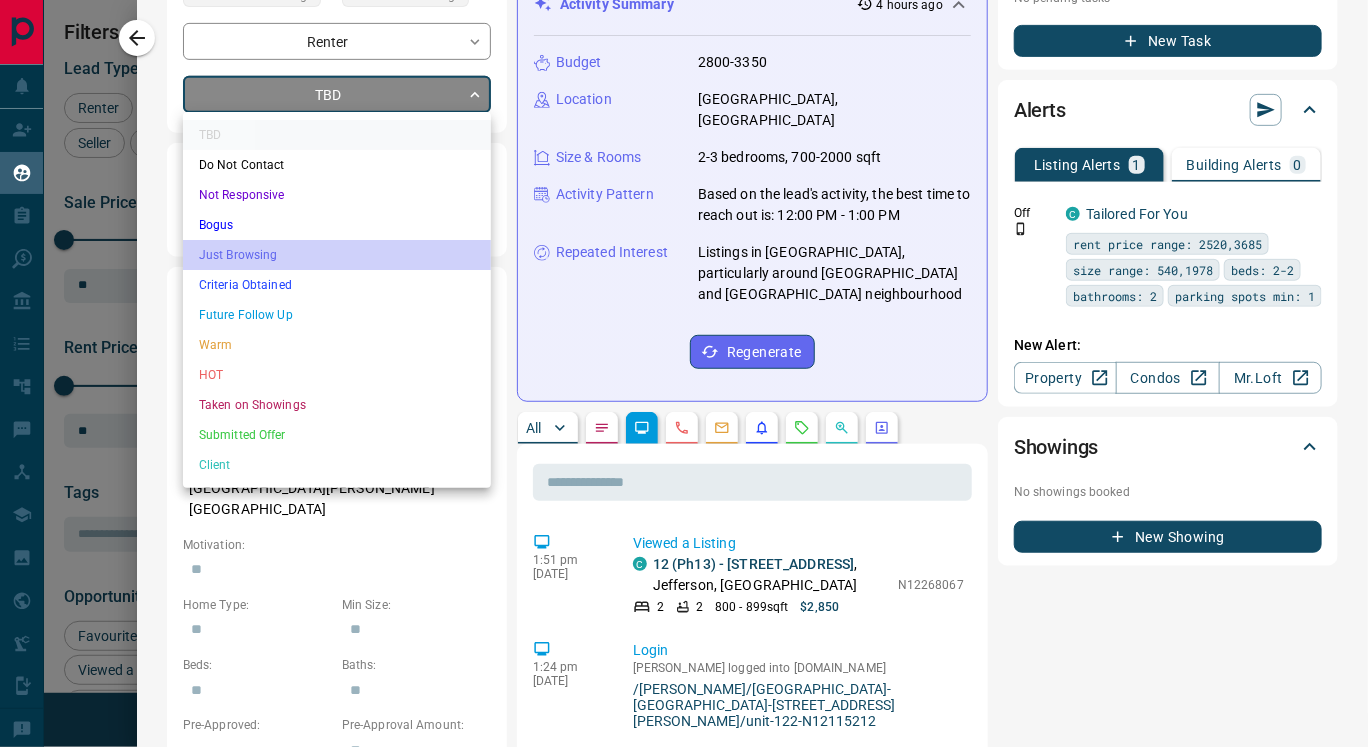 click on "Just Browsing" at bounding box center (337, 255) 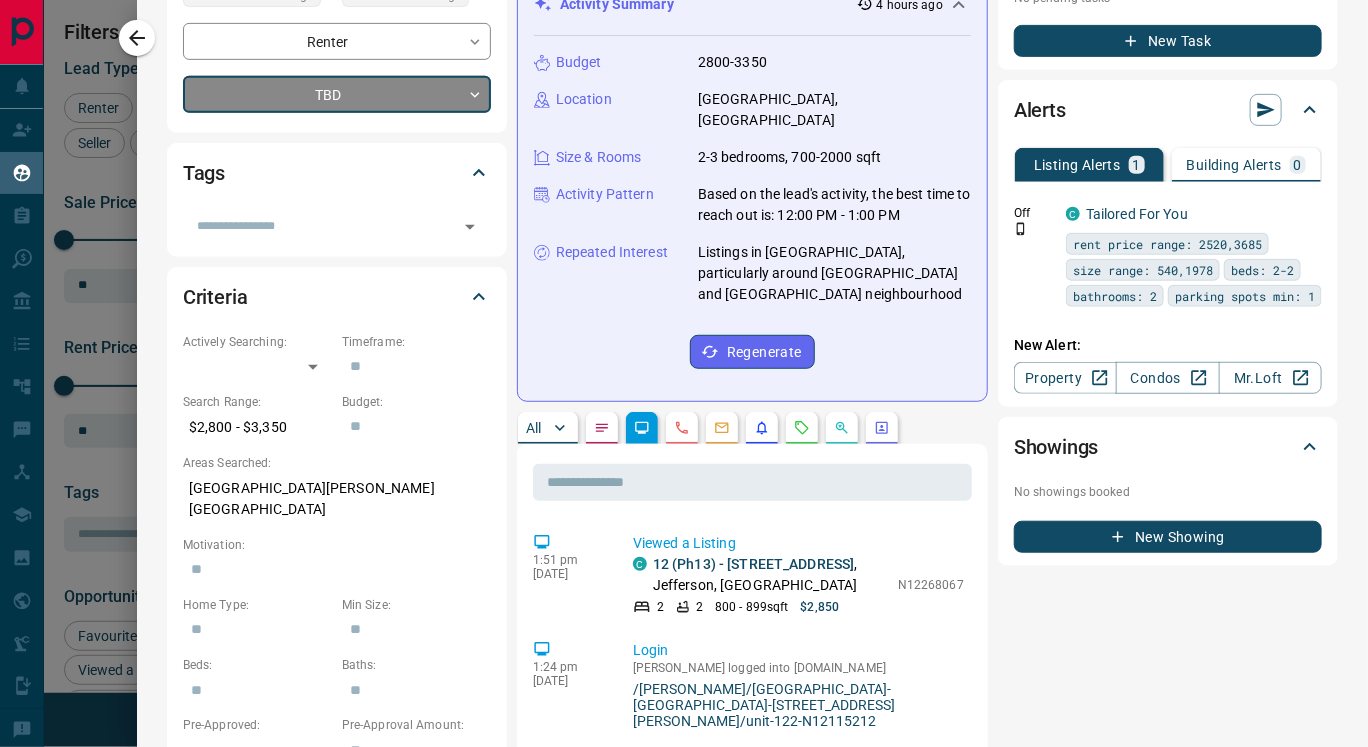 type on "*" 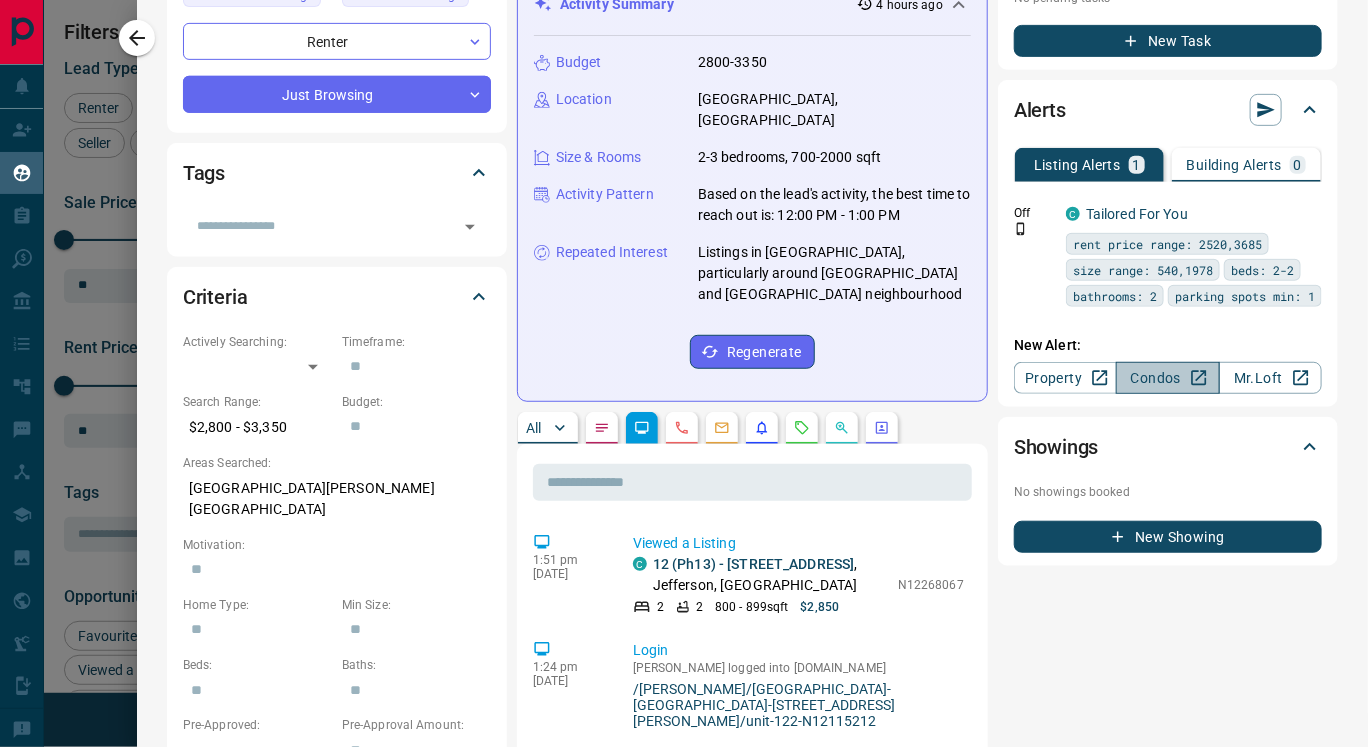 click on "Condos" at bounding box center [1167, 378] 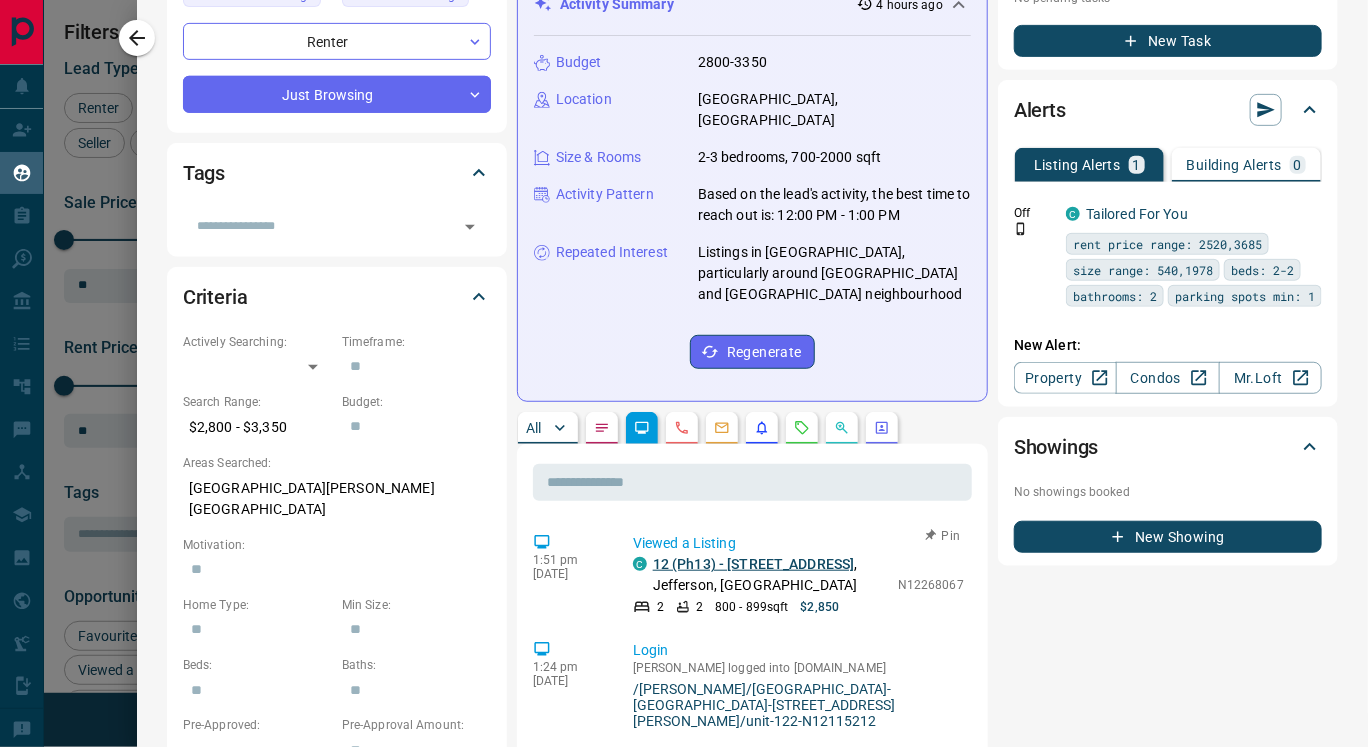 click on "12 (Ph13) - [STREET_ADDRESS]" at bounding box center (754, 564) 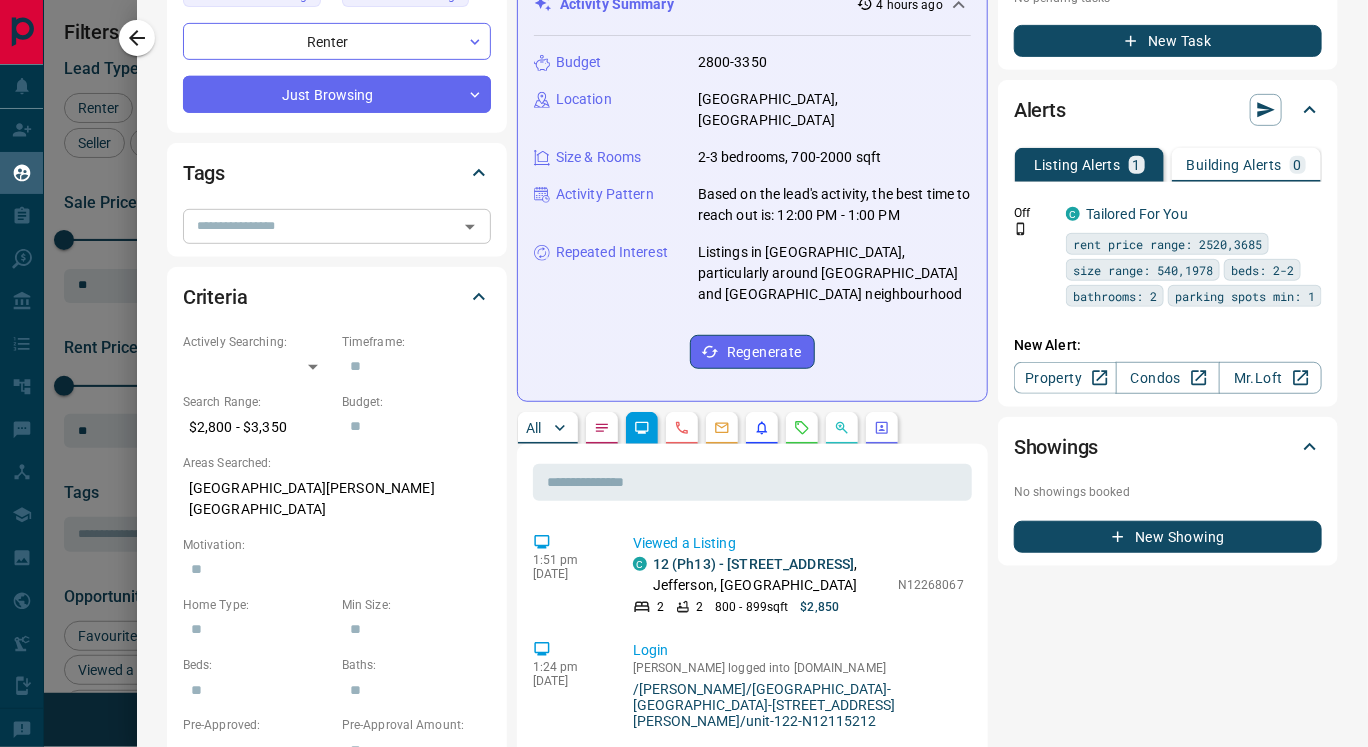 scroll, scrollTop: 0, scrollLeft: 0, axis: both 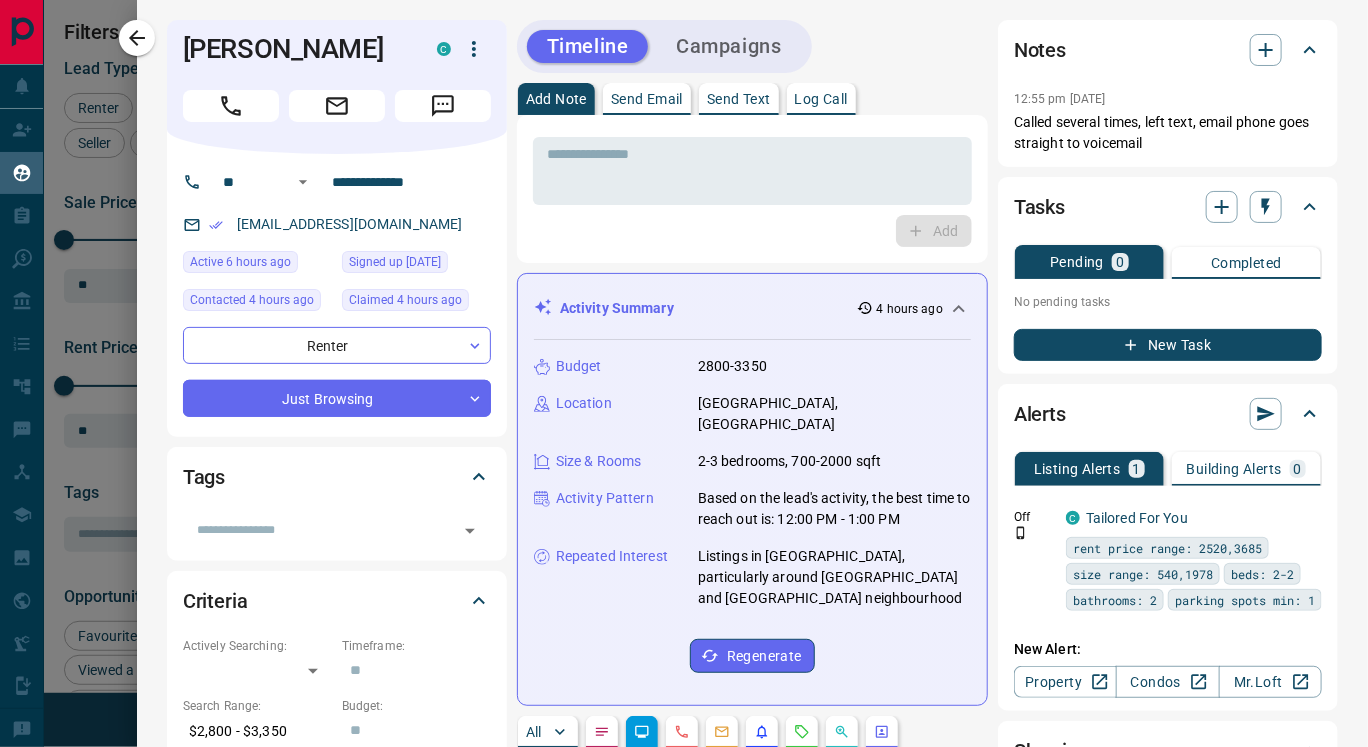drag, startPoint x: 235, startPoint y: 217, endPoint x: 465, endPoint y: 218, distance: 230.00217 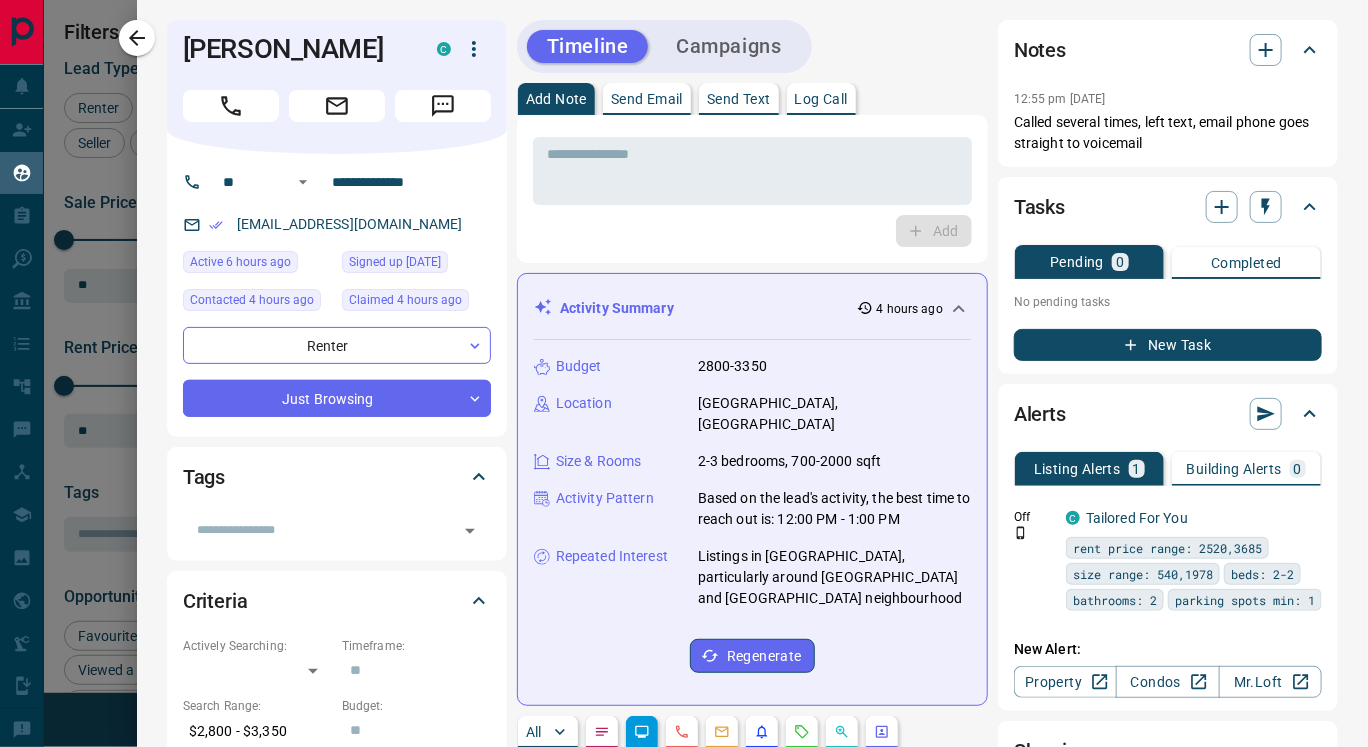 click on "[EMAIL_ADDRESS][DOMAIN_NAME]" at bounding box center [337, 224] 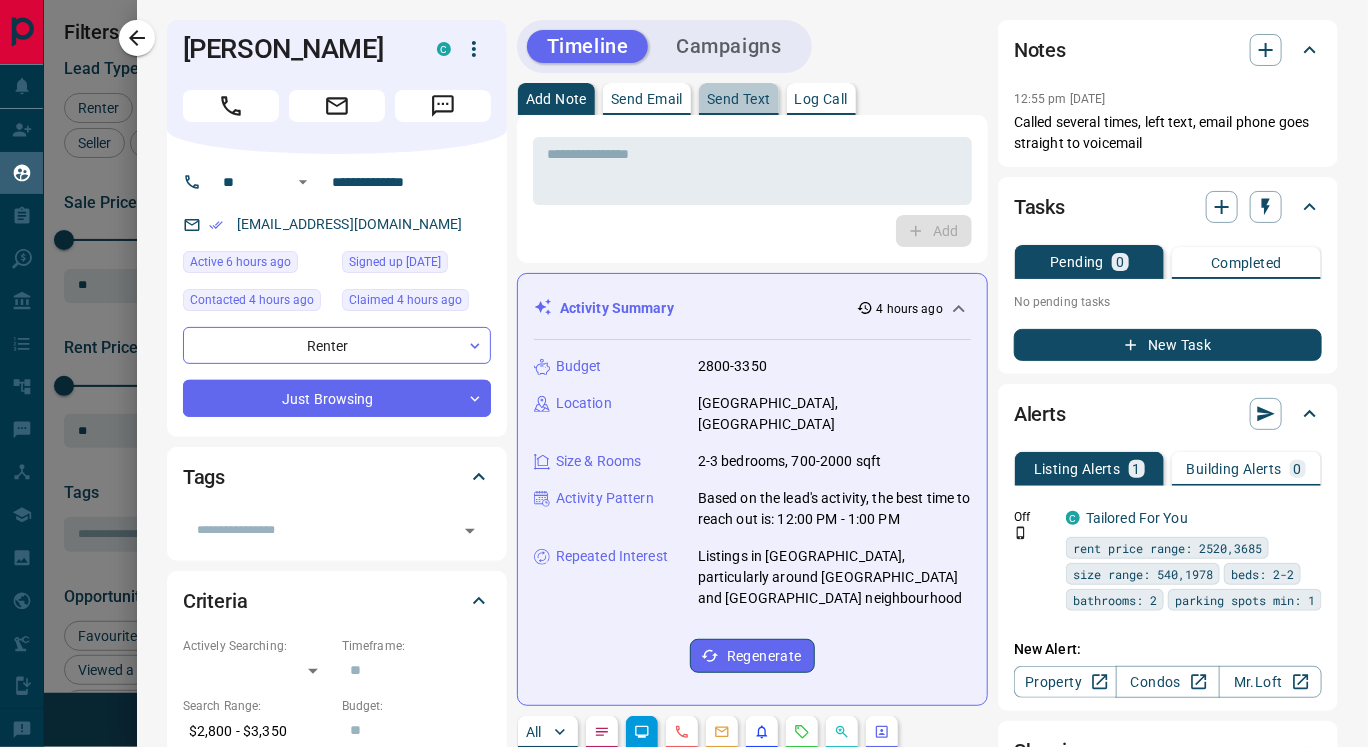 click on "Send Text" at bounding box center [739, 99] 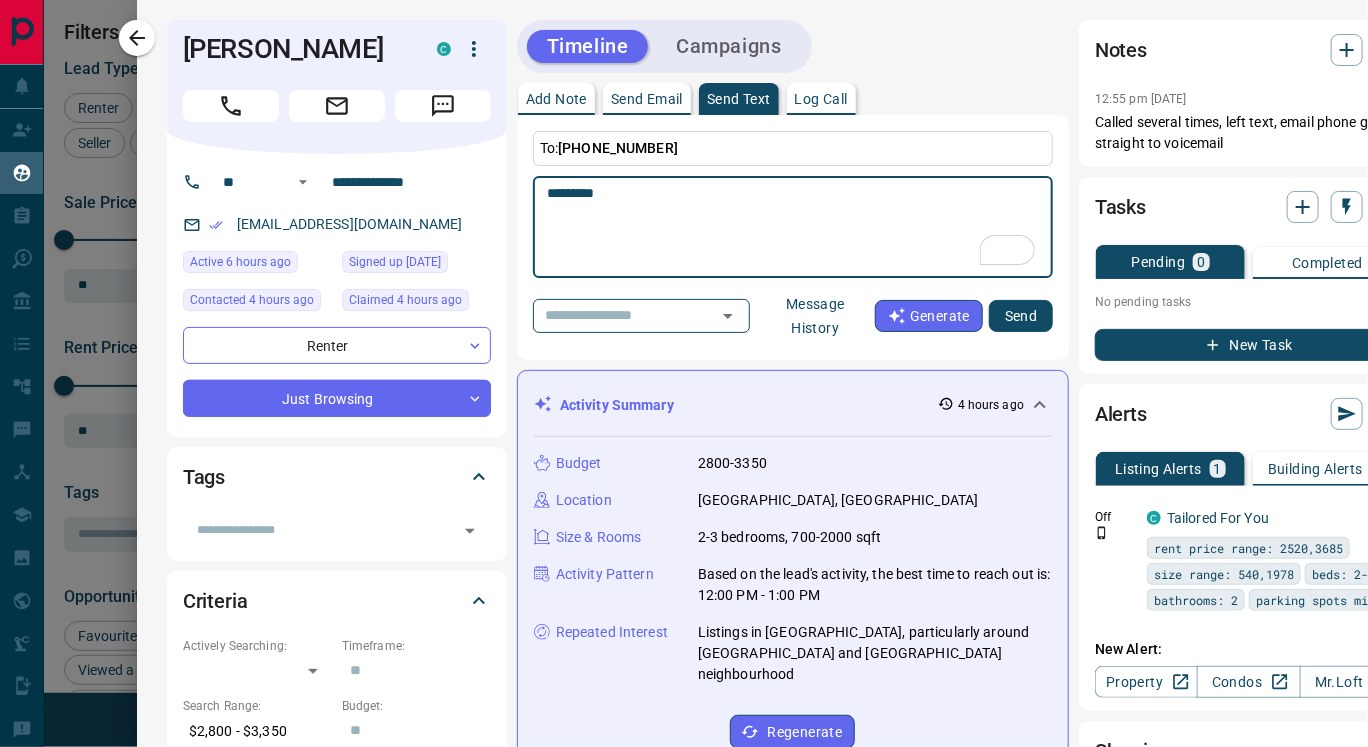 paste on "**********" 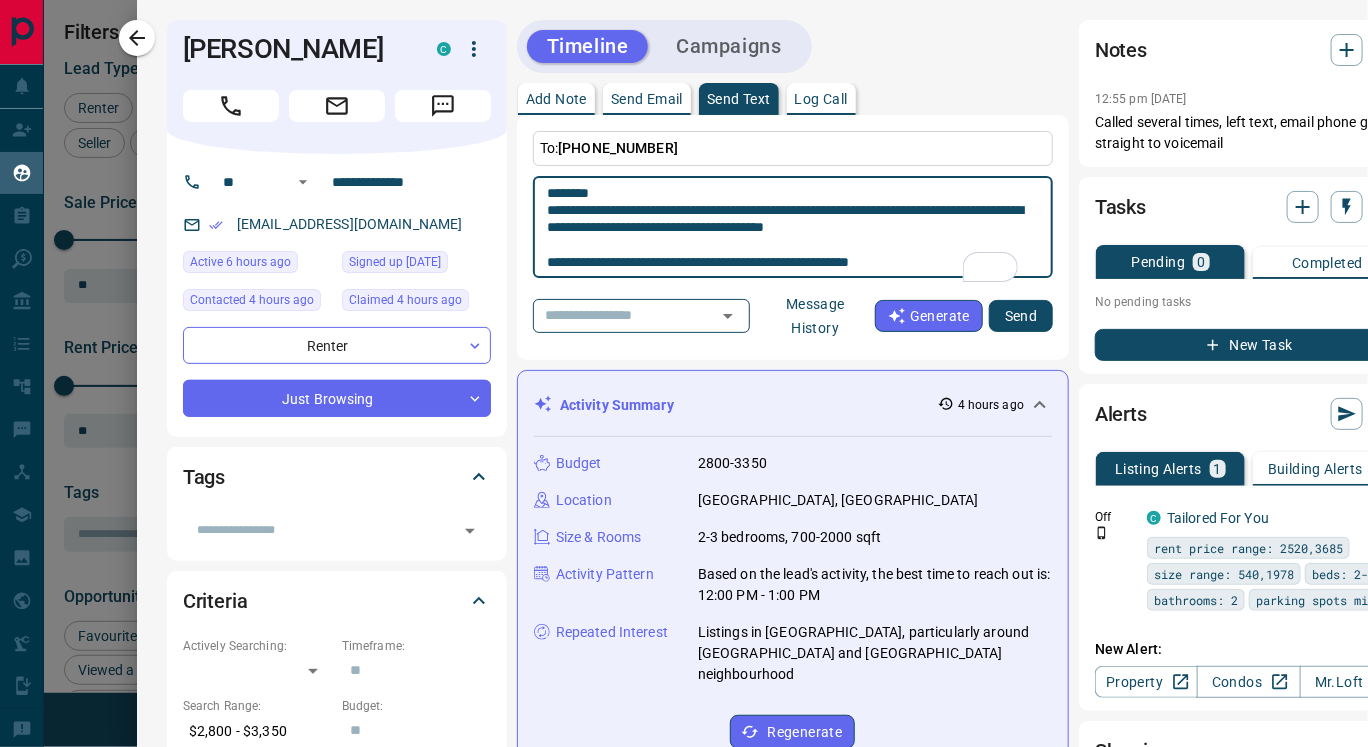 scroll, scrollTop: 276, scrollLeft: 0, axis: vertical 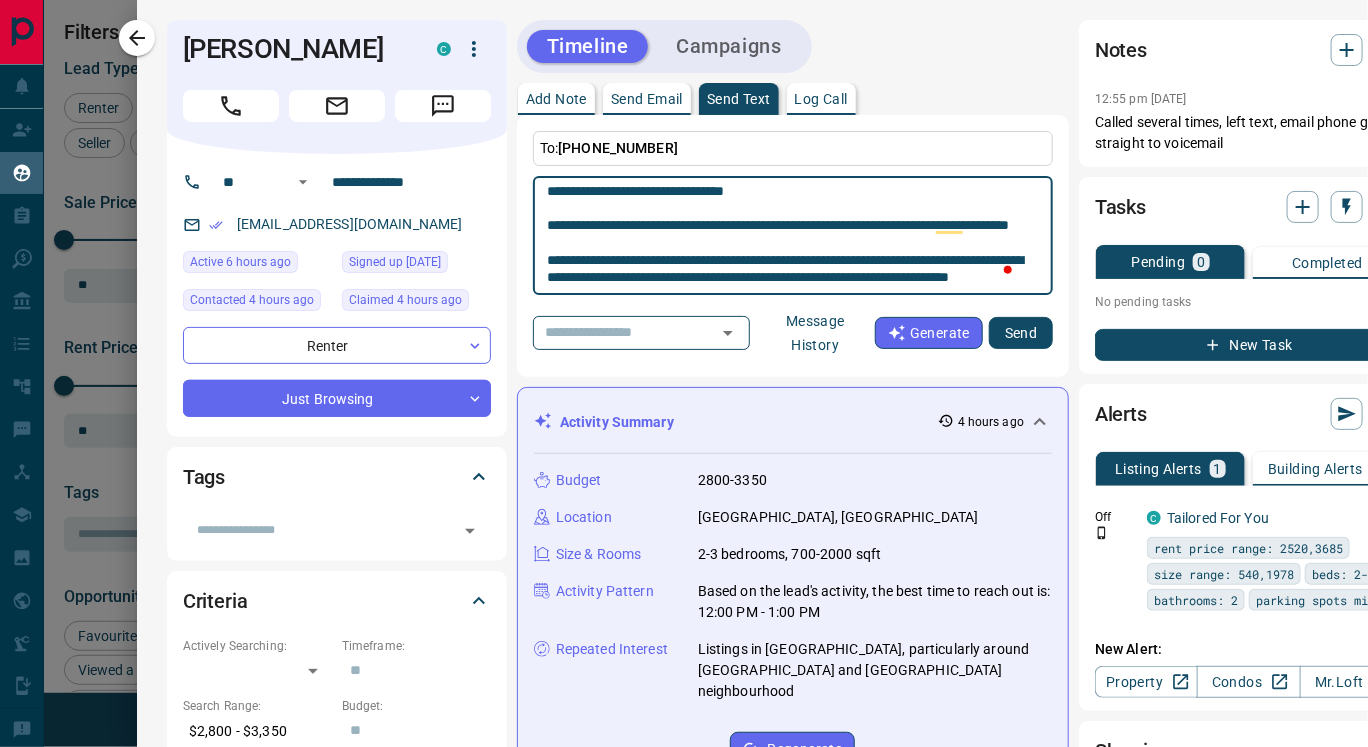 click on "**********" at bounding box center (793, 236) 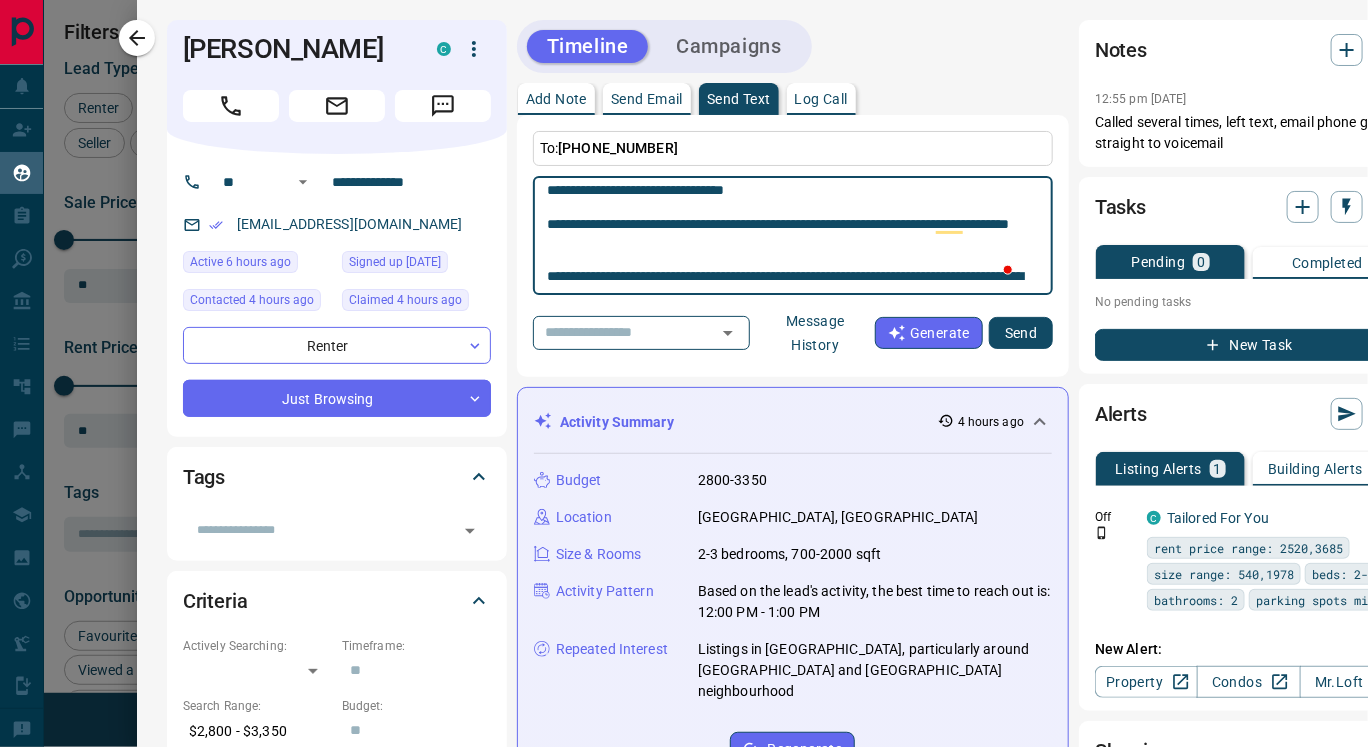 scroll, scrollTop: 276, scrollLeft: 0, axis: vertical 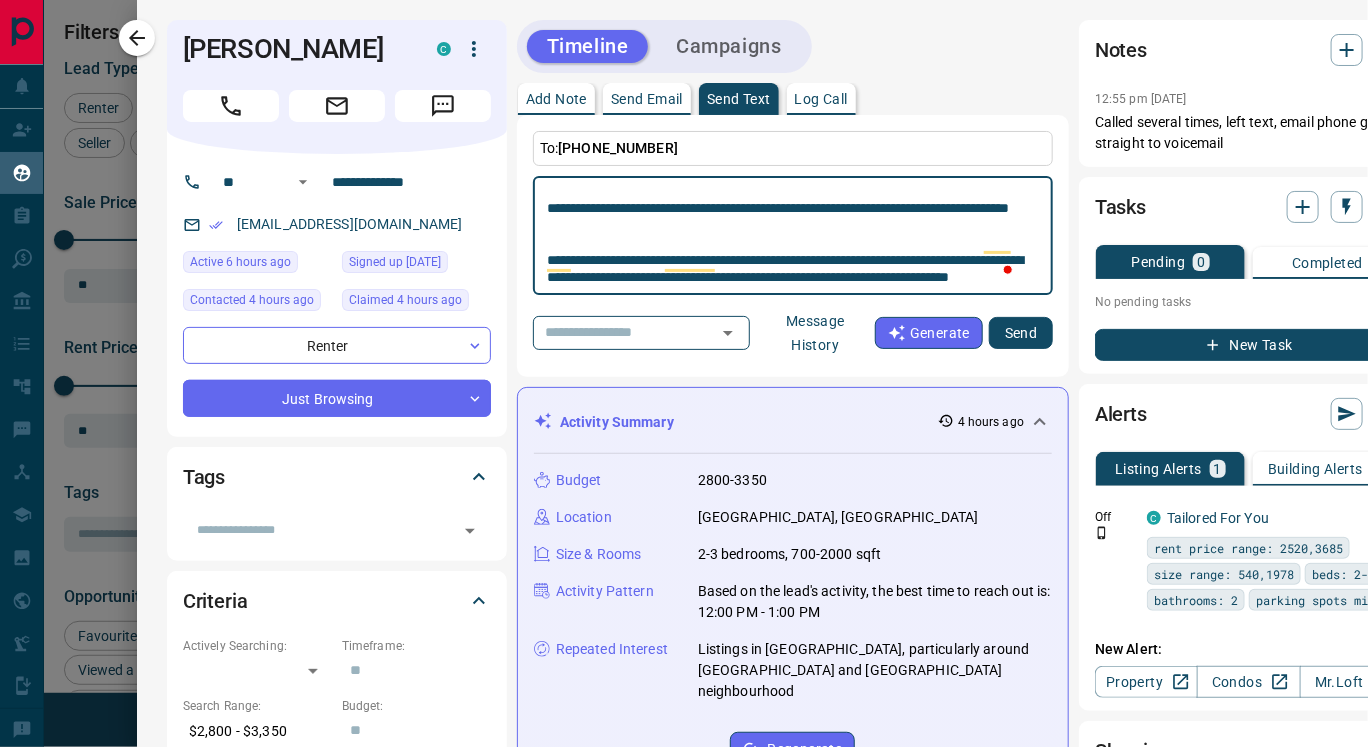 paste on "**********" 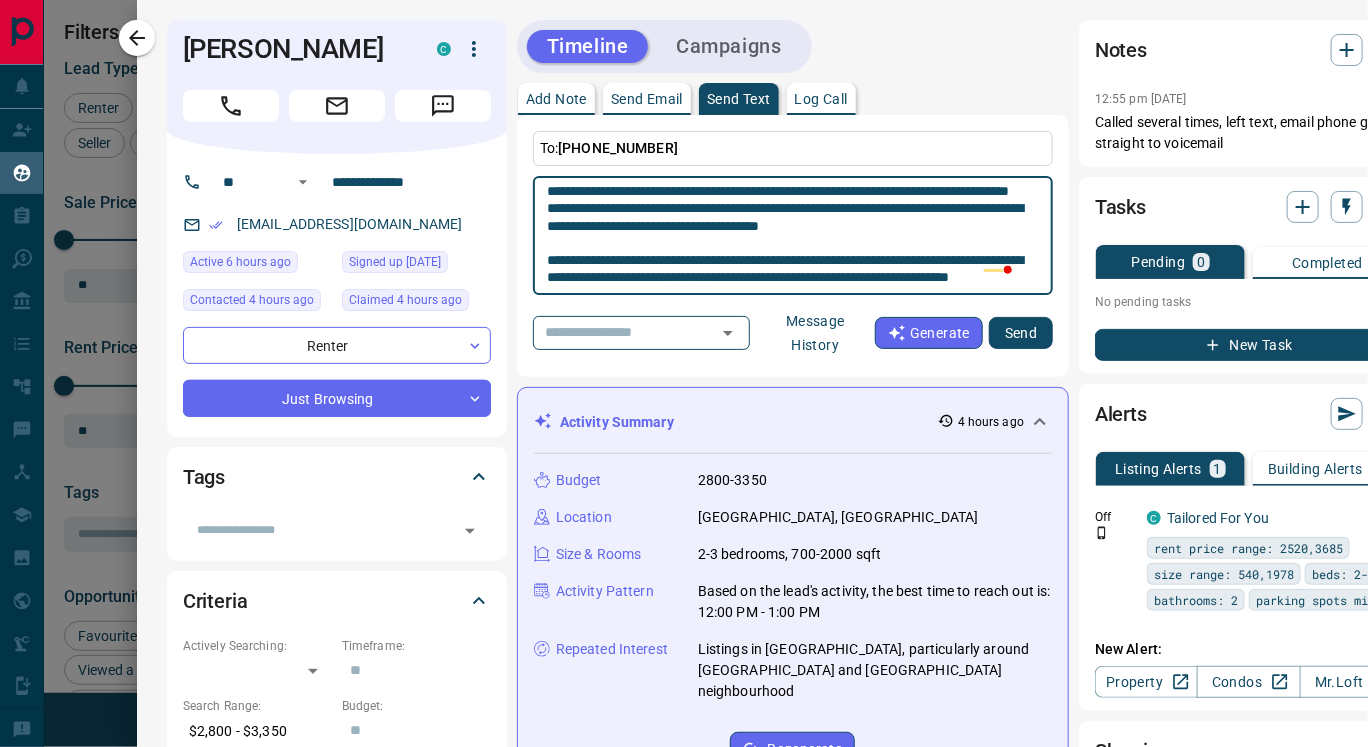 scroll, scrollTop: 241, scrollLeft: 0, axis: vertical 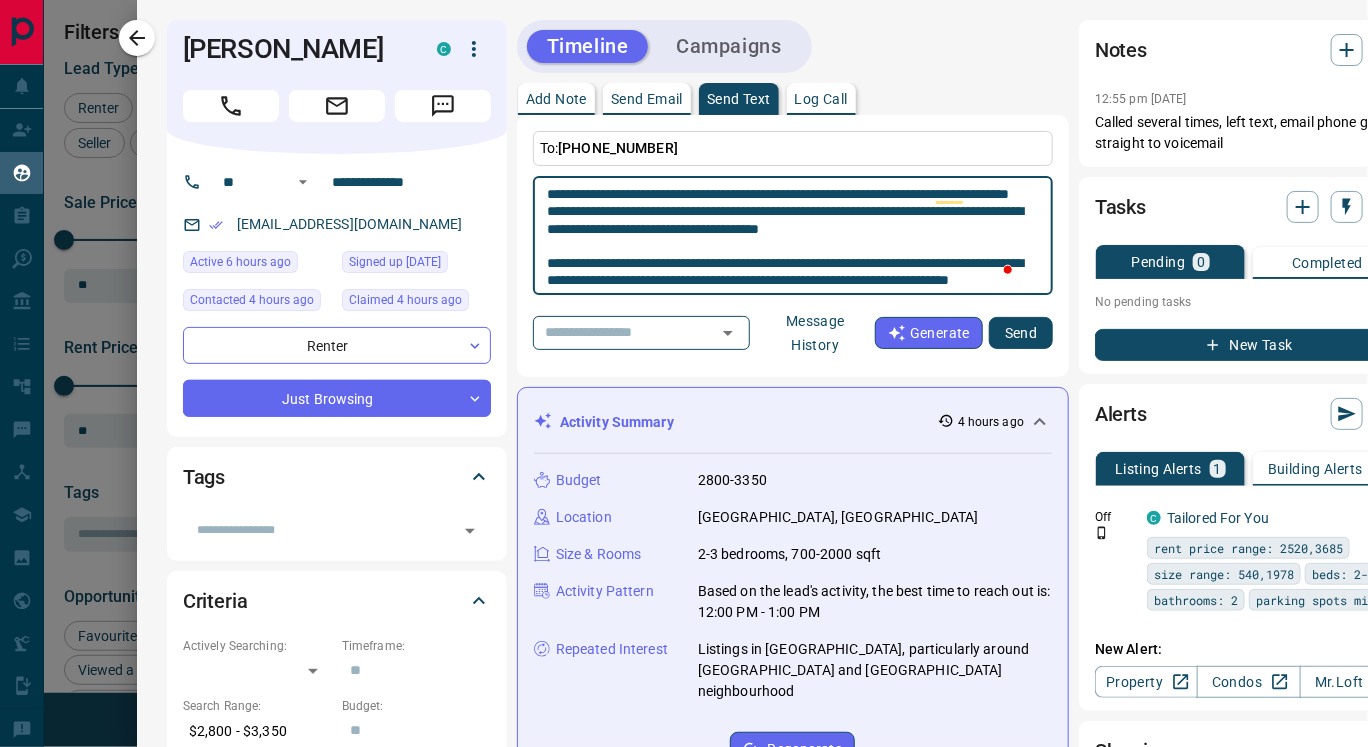 click on "**********" at bounding box center [793, 236] 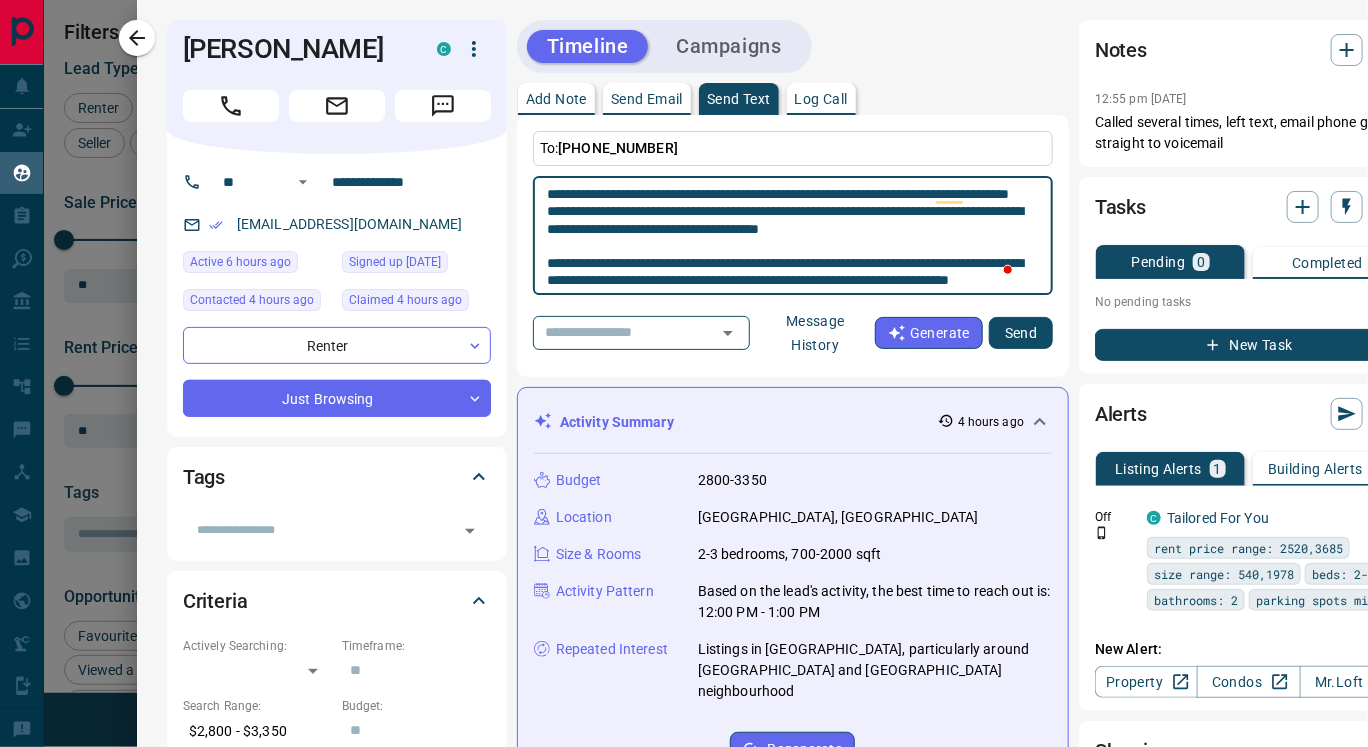 paste on "**********" 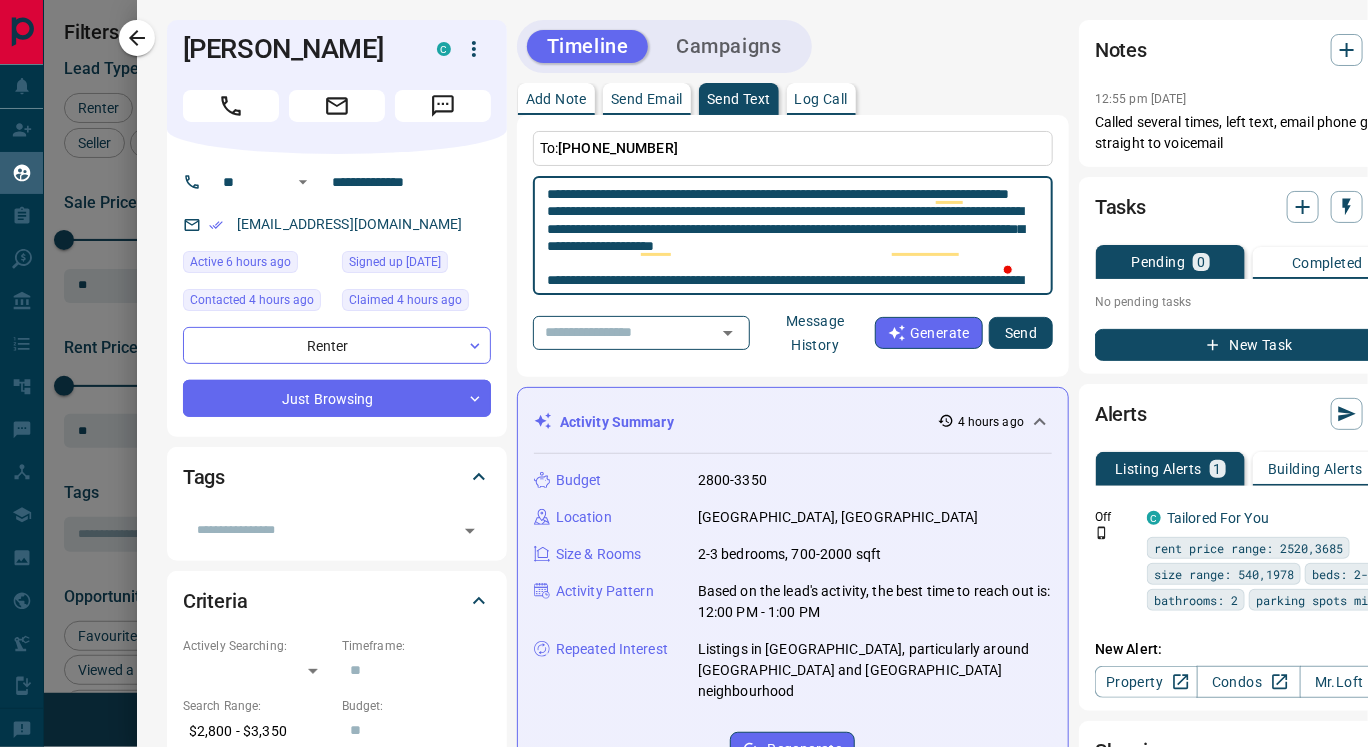 click on "**********" at bounding box center (793, 236) 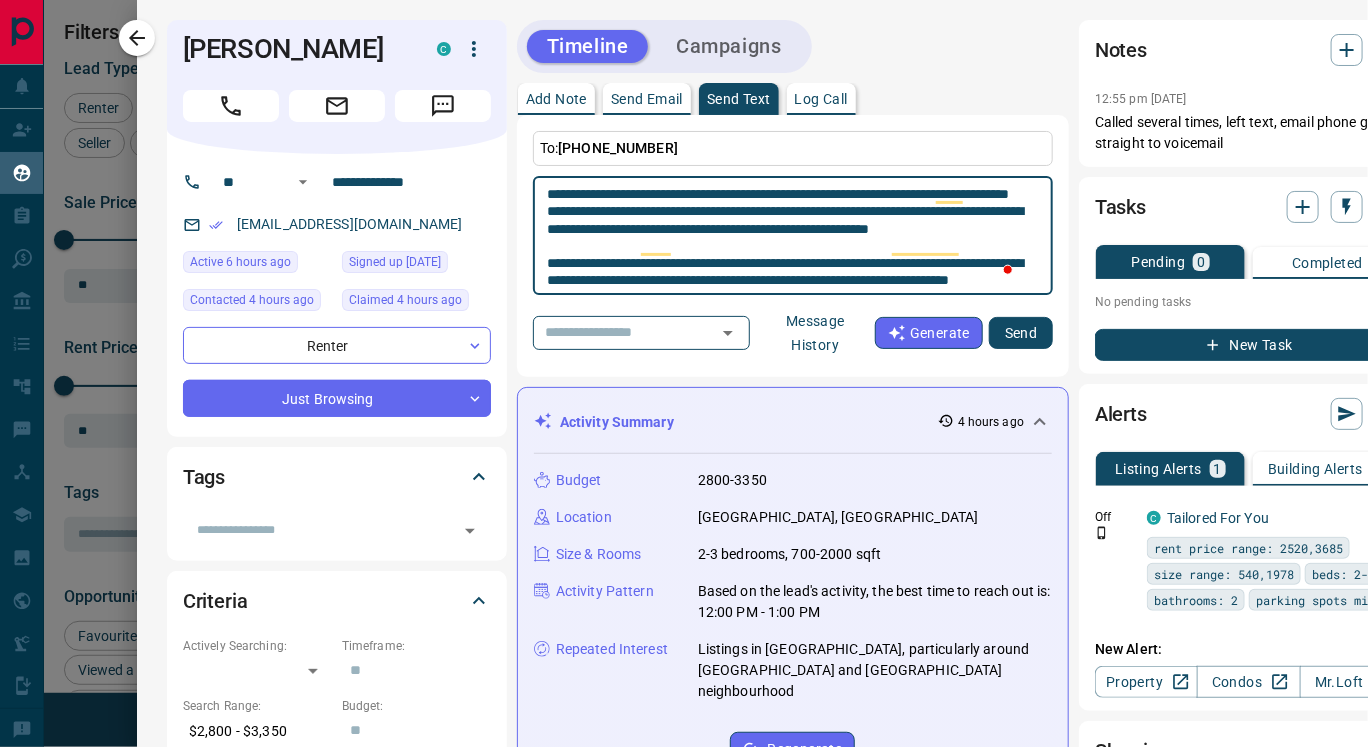 scroll, scrollTop: 315, scrollLeft: 0, axis: vertical 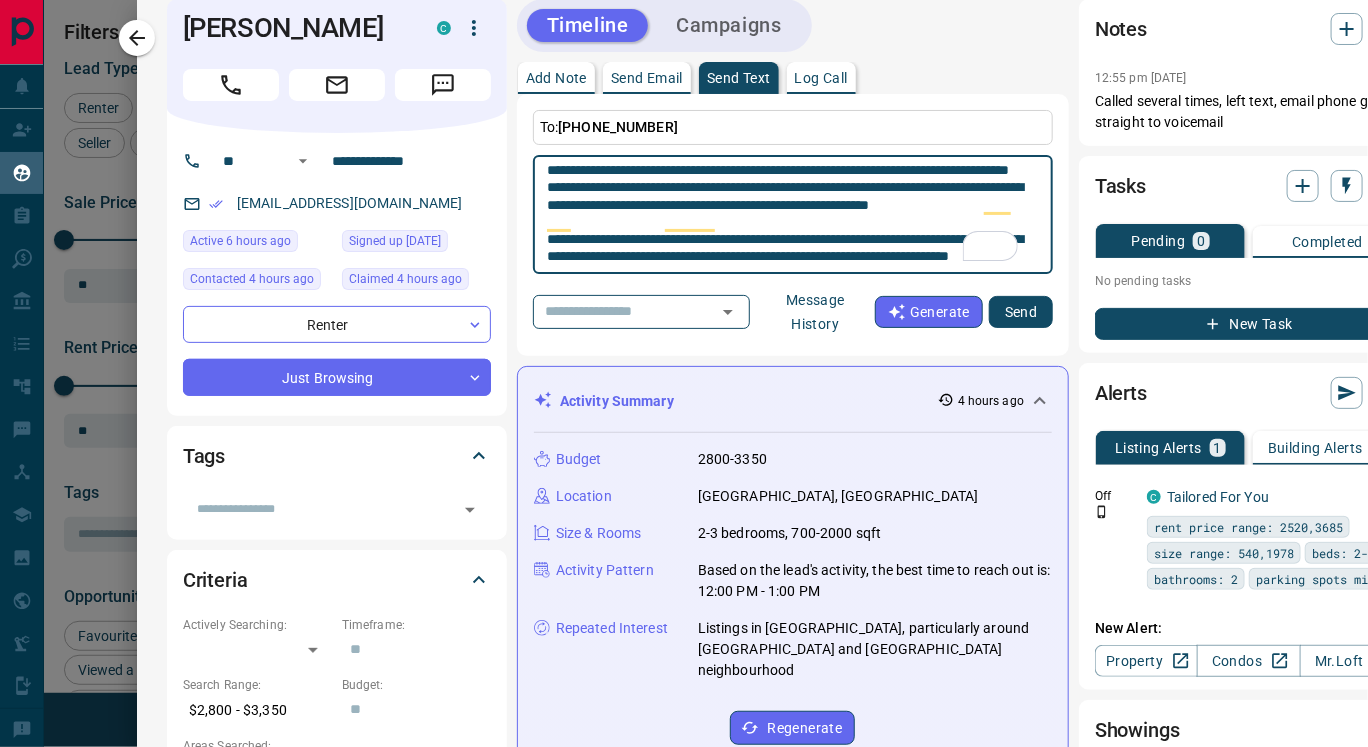 click on "**********" at bounding box center (793, 215) 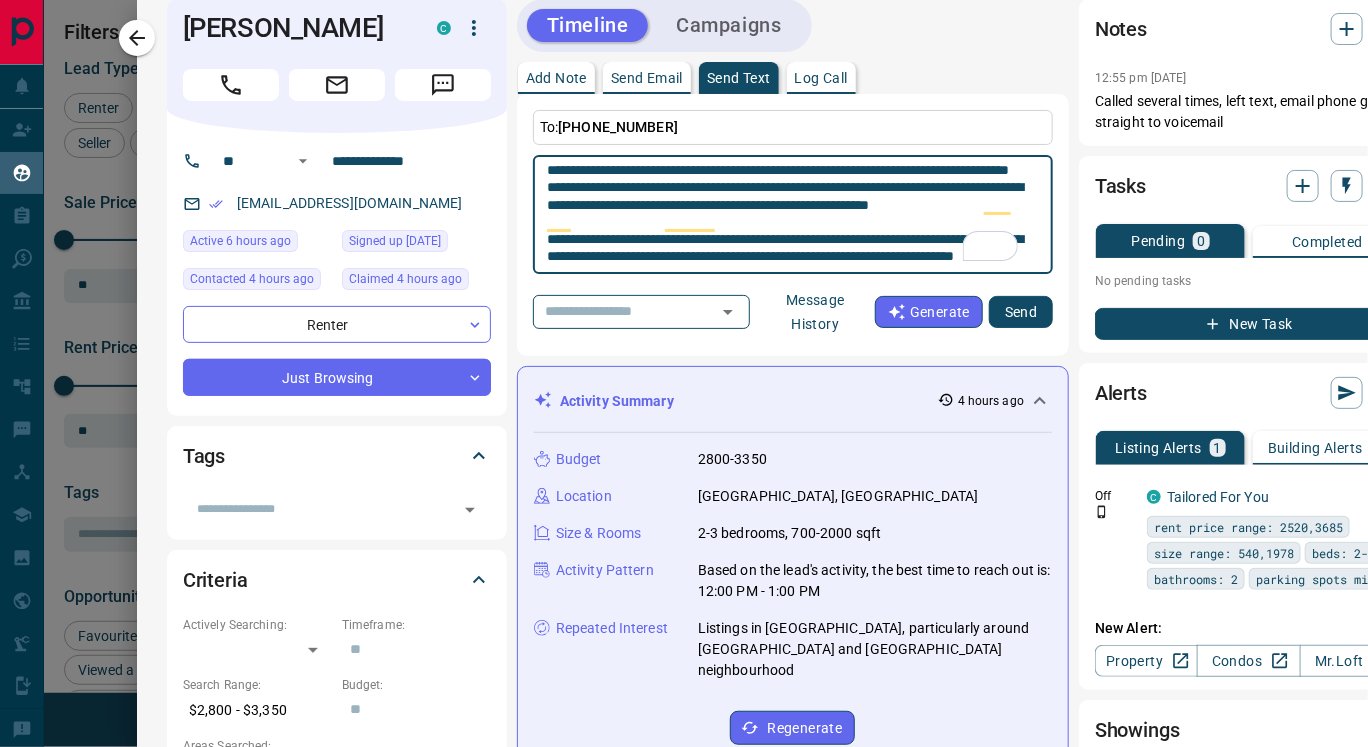 scroll, scrollTop: 311, scrollLeft: 0, axis: vertical 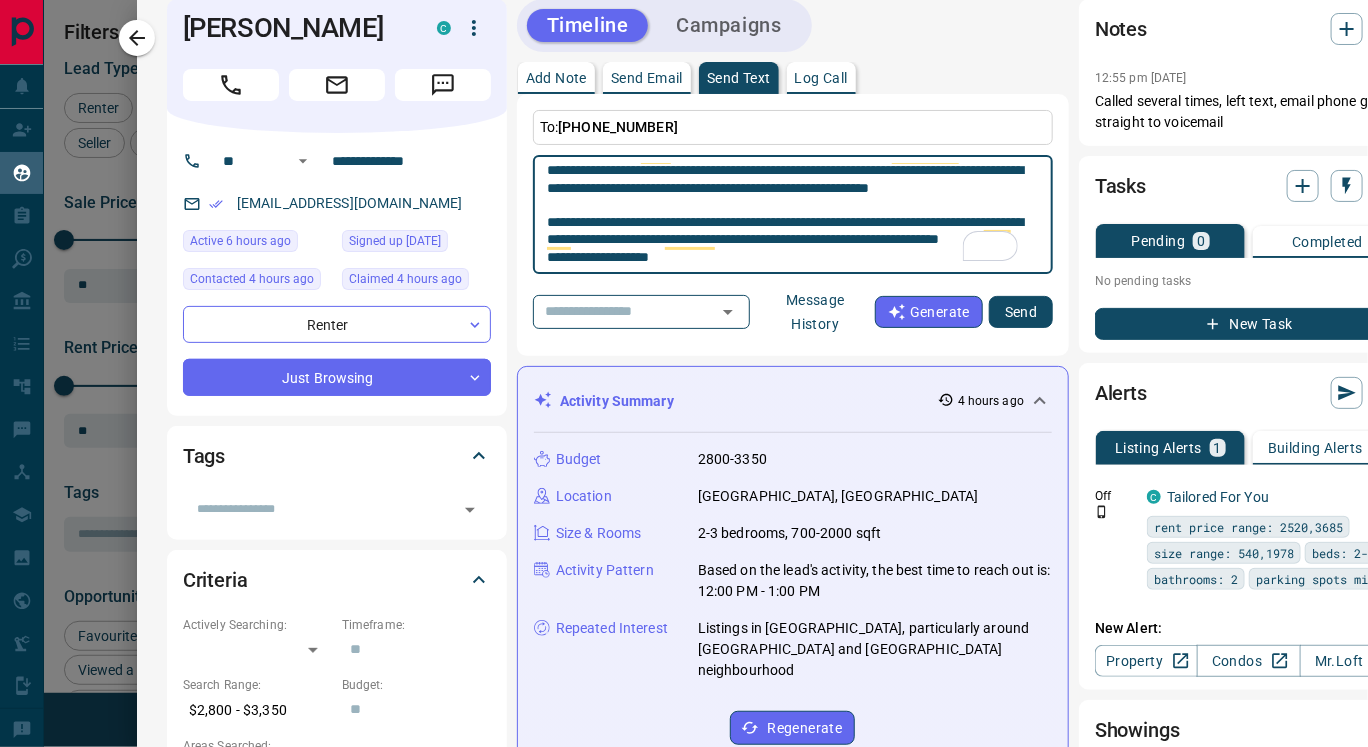 type on "**********" 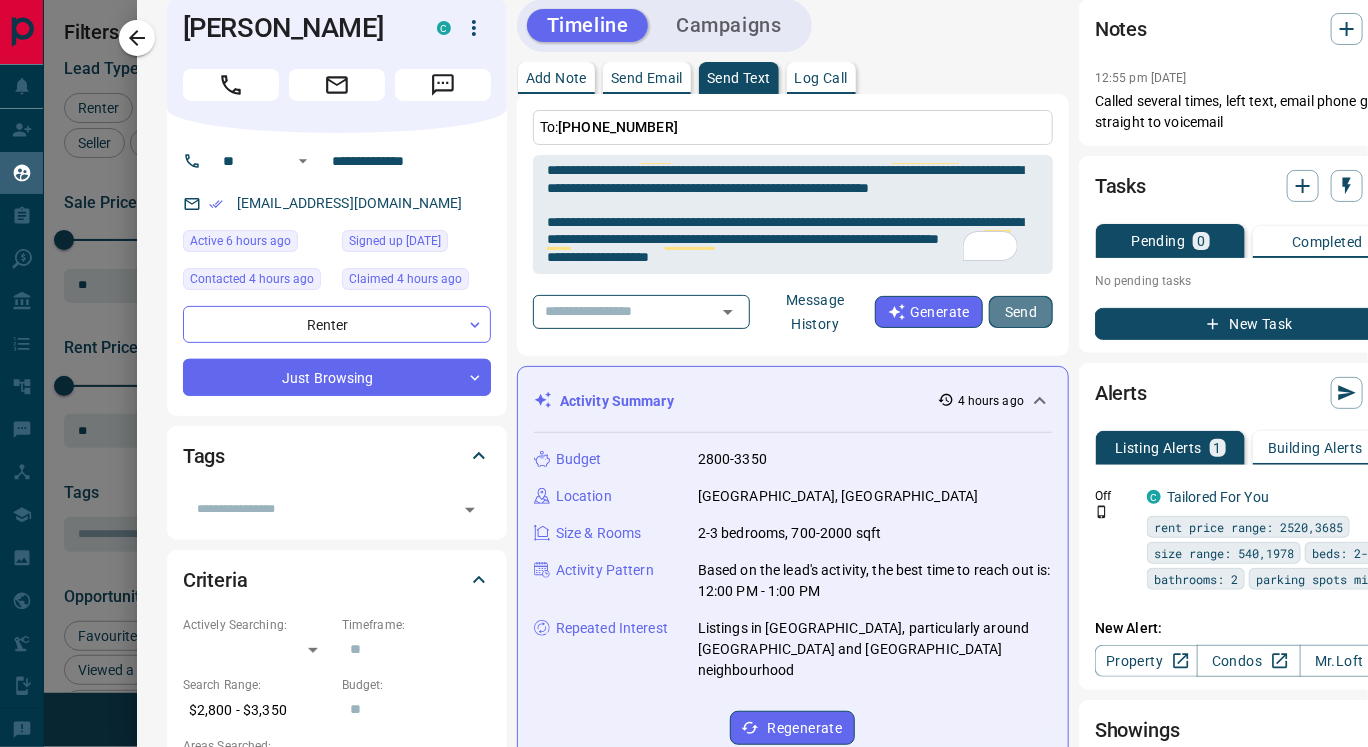 click on "Send" at bounding box center (1021, 312) 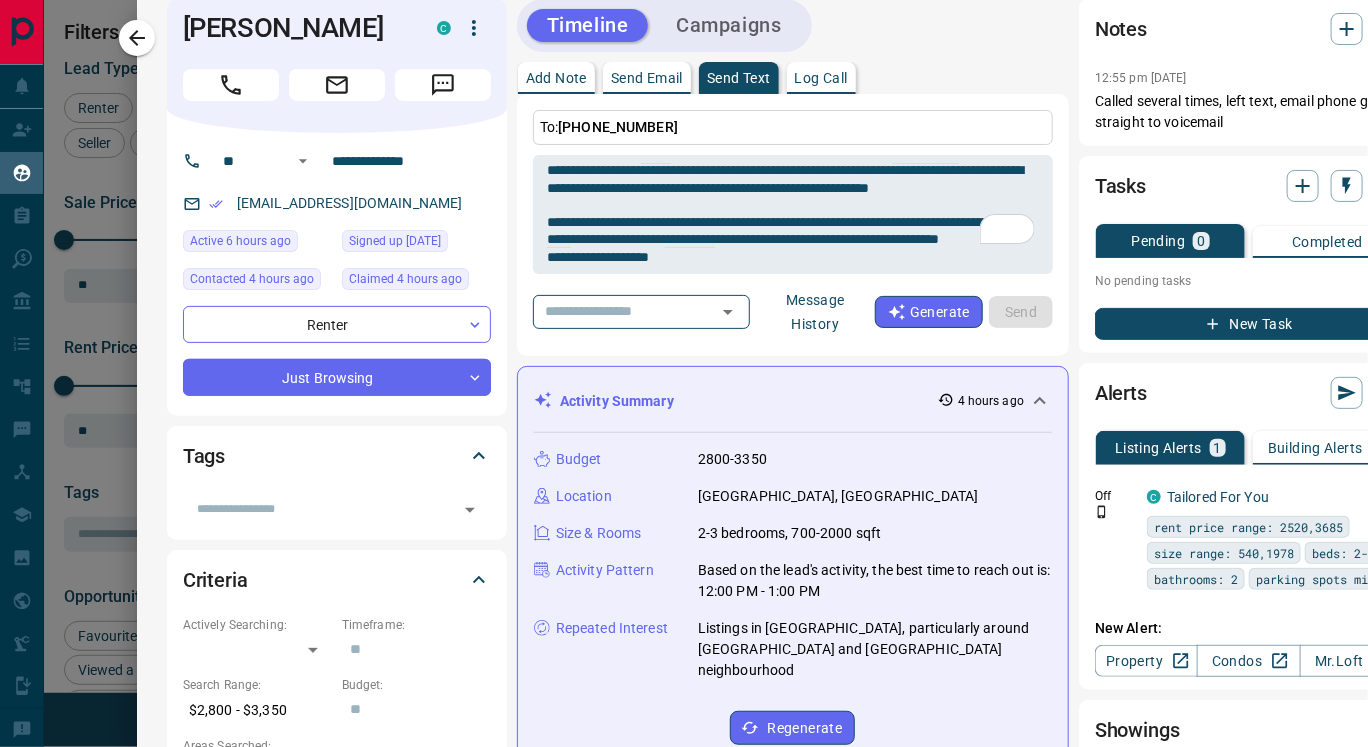 type 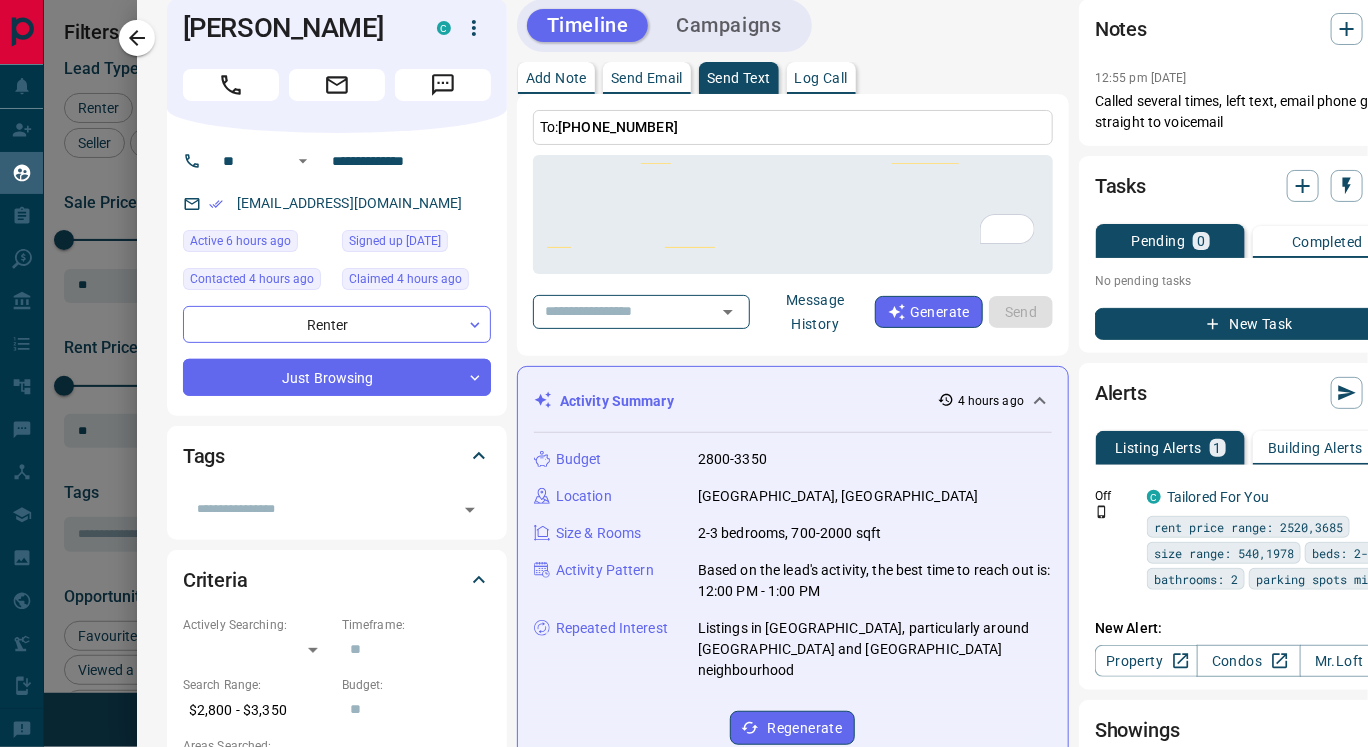 scroll, scrollTop: 0, scrollLeft: 0, axis: both 